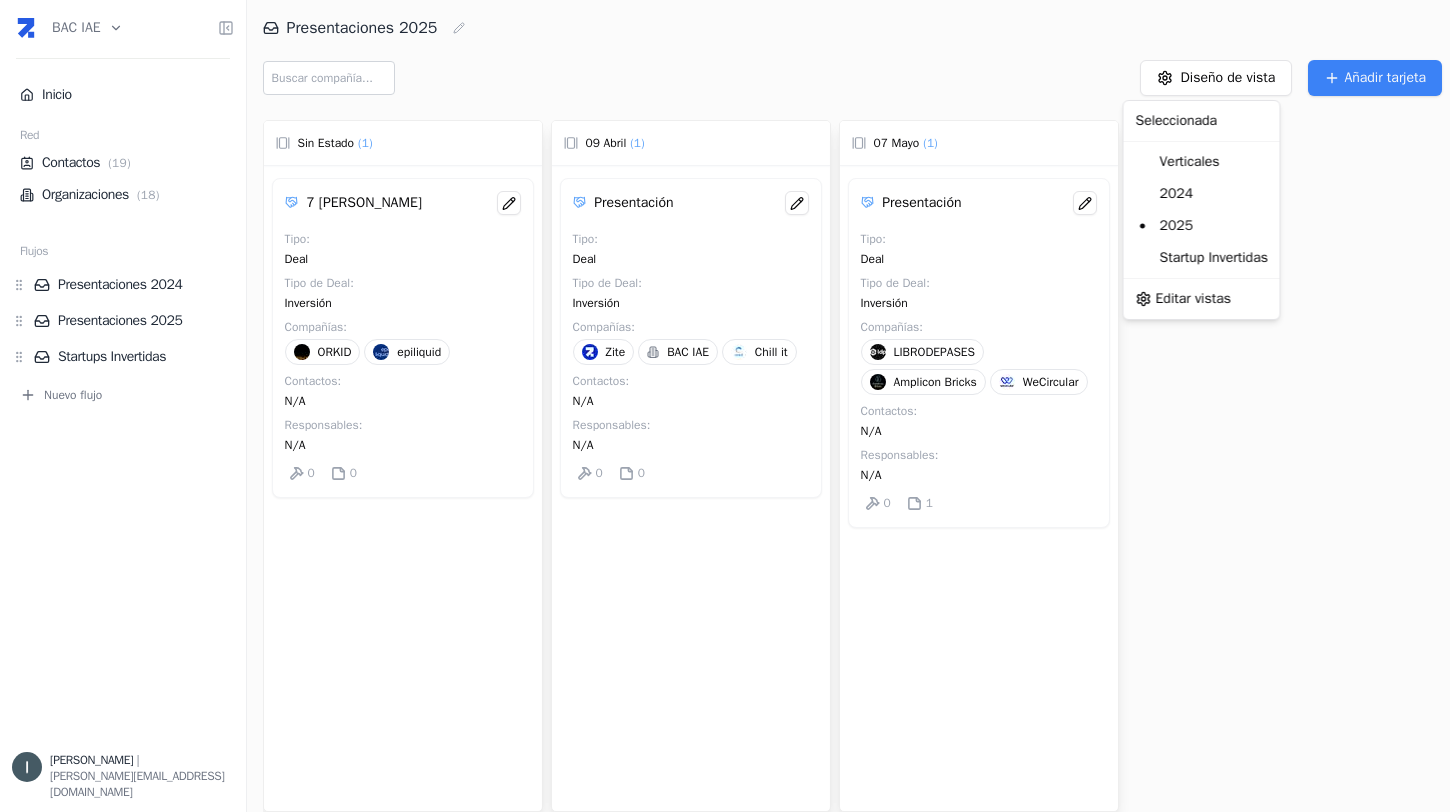 scroll, scrollTop: 0, scrollLeft: 0, axis: both 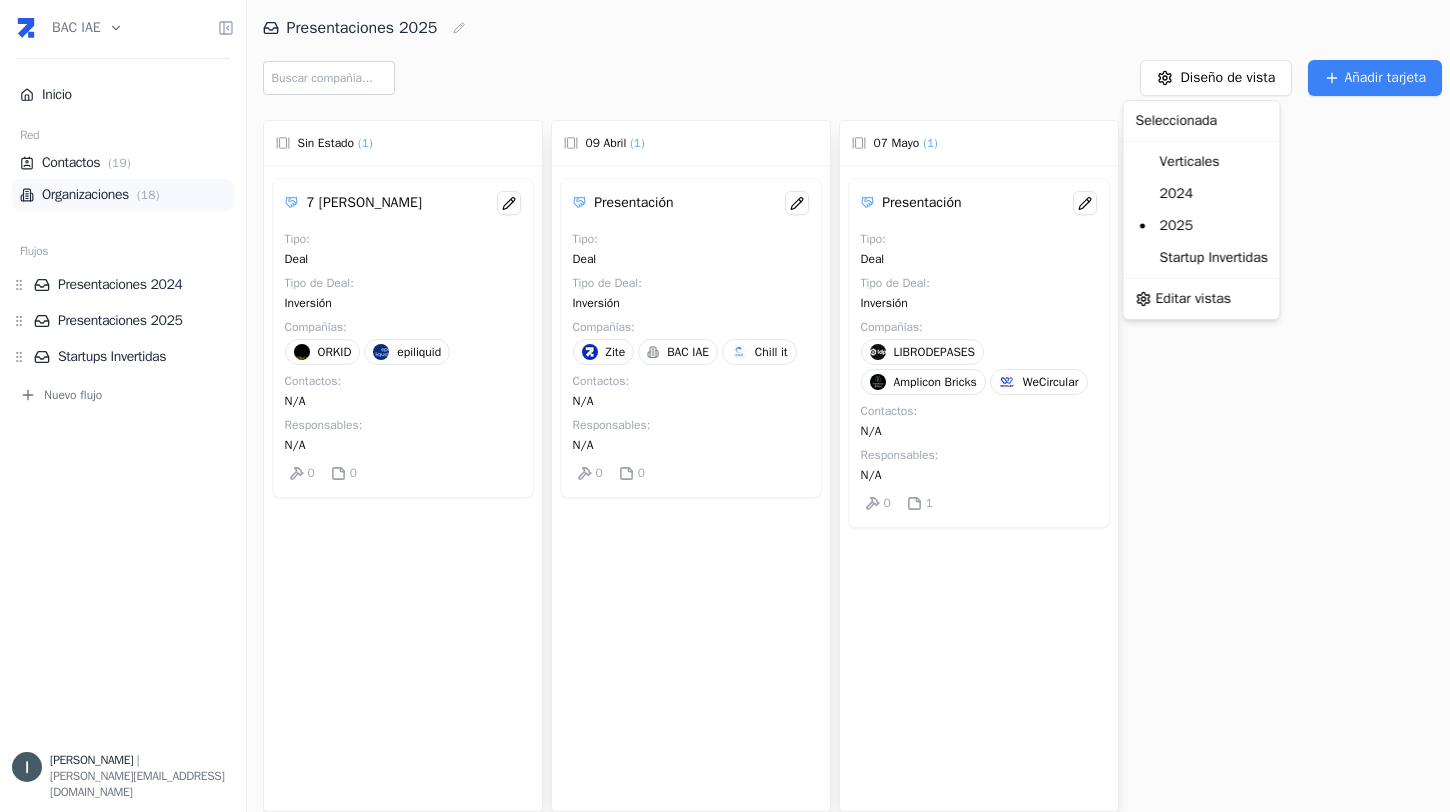 click on "BAC IAE Inicio Red Contactos ( 19 ) Organizaciones ( 18 ) Flujos Presentaciones 2024 Presentaciones 2025 Startups Invertidas Nuevo flujo [PERSON_NAME]   |  [PERSON_NAME][EMAIL_ADDRESS][DOMAIN_NAME] Presentaciones 2025   Diseño de vista Añadir tarjeta Sin estado ( 1 ) 7 [PERSON_NAME] Tipo : Deal Tipo de Deal : Inversión Compañías : ORKID epiliquid Contactos : N/A Responsables : N/A 0 0 09 Abril ( 1 ) Presentación Tipo : Deal Tipo de Deal : Inversión Compañías : Zite BAC IAE Chill it Contactos : N/A Responsables : N/A 0 0 07 Mayo ( 1 ) Presentación Tipo : Deal Tipo de Deal : Inversión Compañías : LIBRODEPASES Amplicon Bricks WeCircular  Contactos : N/A Responsables : N/A 0 1
Press space bar to start a drag.
When dragging you can use the arrow keys to move the item around and escape to cancel.
Some screen readers may require you to be in focus mode or to use your pass through key
Seleccionada Verticales 2024 2025 Startup Invertidas Editar vistas" at bounding box center (725, 406) 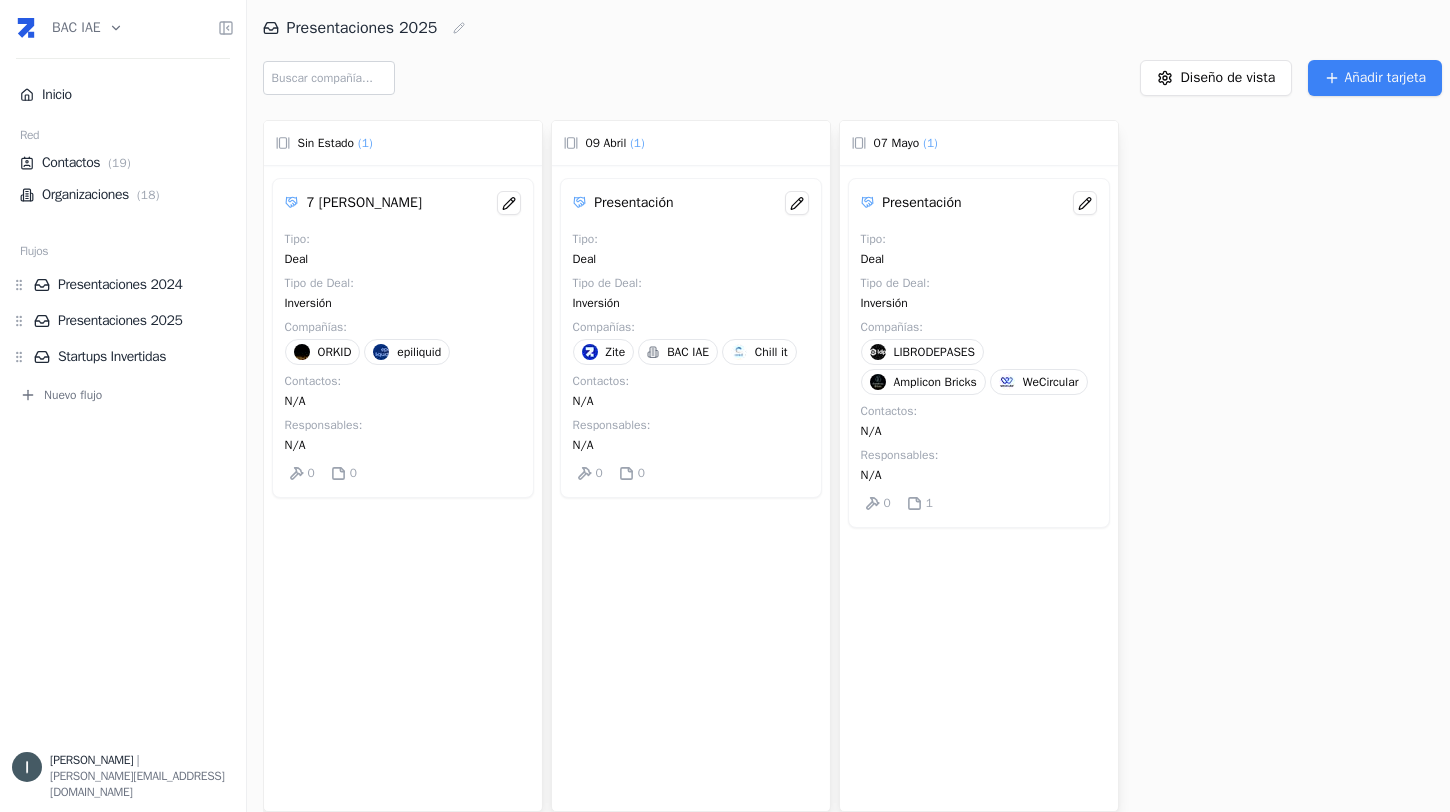 click on "BAC IAE Inicio Red Contactos ( 19 ) Organizaciones ( 18 ) Flujos Presentaciones 2024 Presentaciones 2025 Startups Invertidas Nuevo flujo [PERSON_NAME]   |  [PERSON_NAME][EMAIL_ADDRESS][DOMAIN_NAME] Presentaciones 2025   Diseño de vista Añadir tarjeta Sin estado ( 1 ) 7 [PERSON_NAME] Tipo : Deal Tipo de Deal : Inversión Compañías : ORKID epiliquid Contactos : N/A Responsables : N/A 0 0 09 Abril ( 1 ) Presentación Tipo : Deal Tipo de Deal : Inversión Compañías : Zite BAC IAE Chill it Contactos : N/A Responsables : N/A 0 0 07 Mayo ( 1 ) Presentación Tipo : Deal Tipo de Deal : Inversión Compañías : LIBRODEPASES Amplicon Bricks WeCircular  Contactos : N/A Responsables : N/A 0 1
Press space bar to start a drag.
When dragging you can use the arrow keys to move the item around and escape to cancel.
Some screen readers may require you to be in focus mode or to use your pass through key" at bounding box center [725, 406] 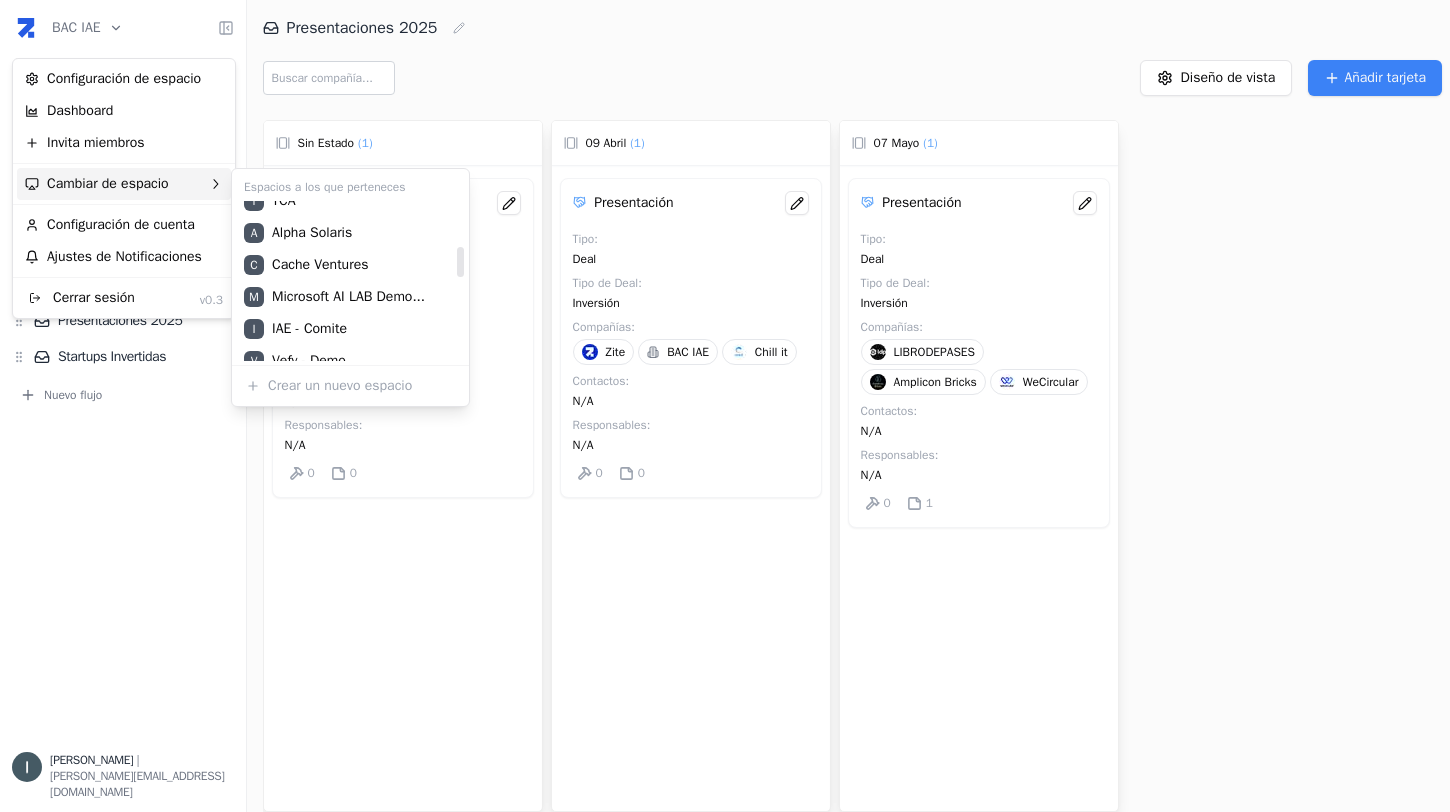 scroll, scrollTop: 237, scrollLeft: 0, axis: vertical 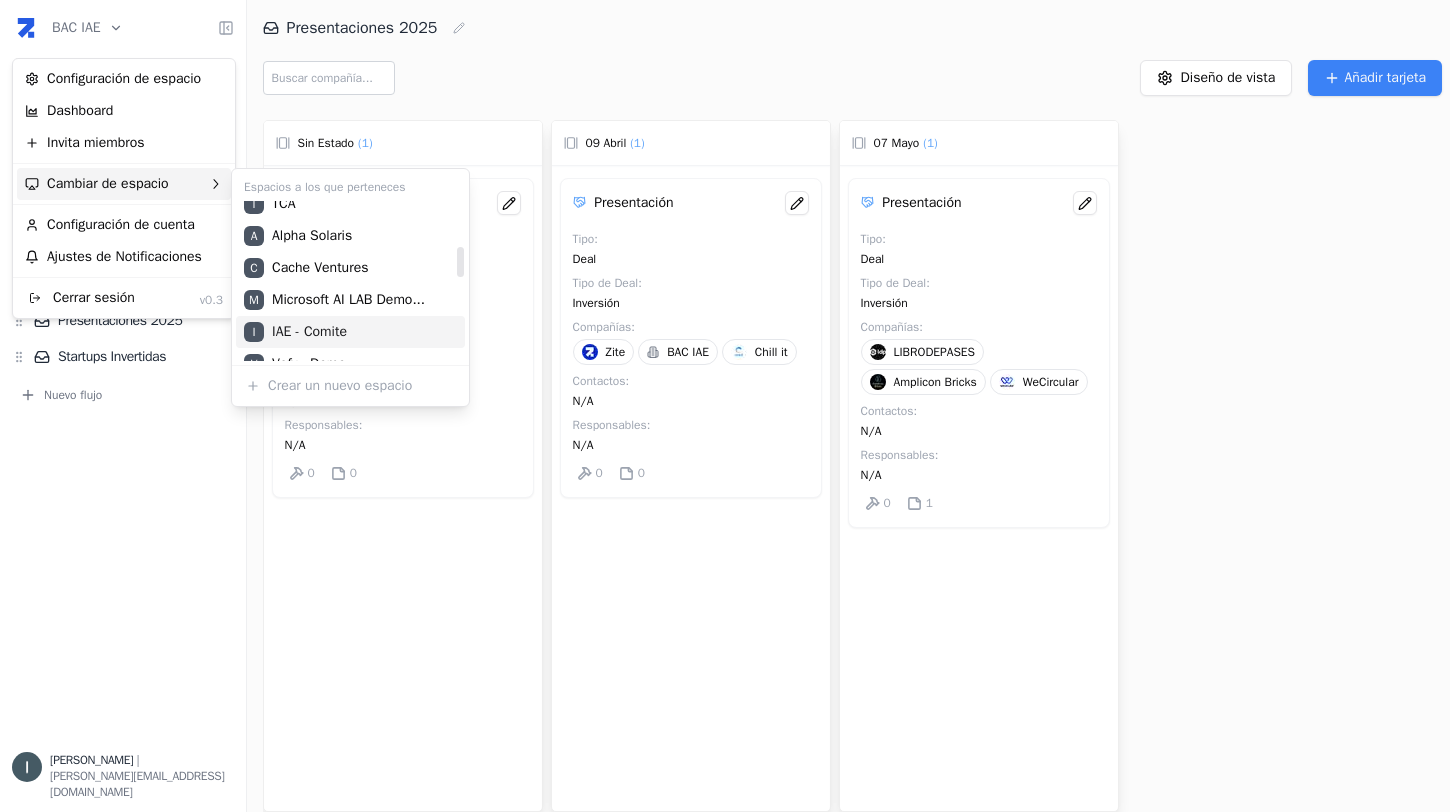 click on "I IAE - Comite" at bounding box center [350, 332] 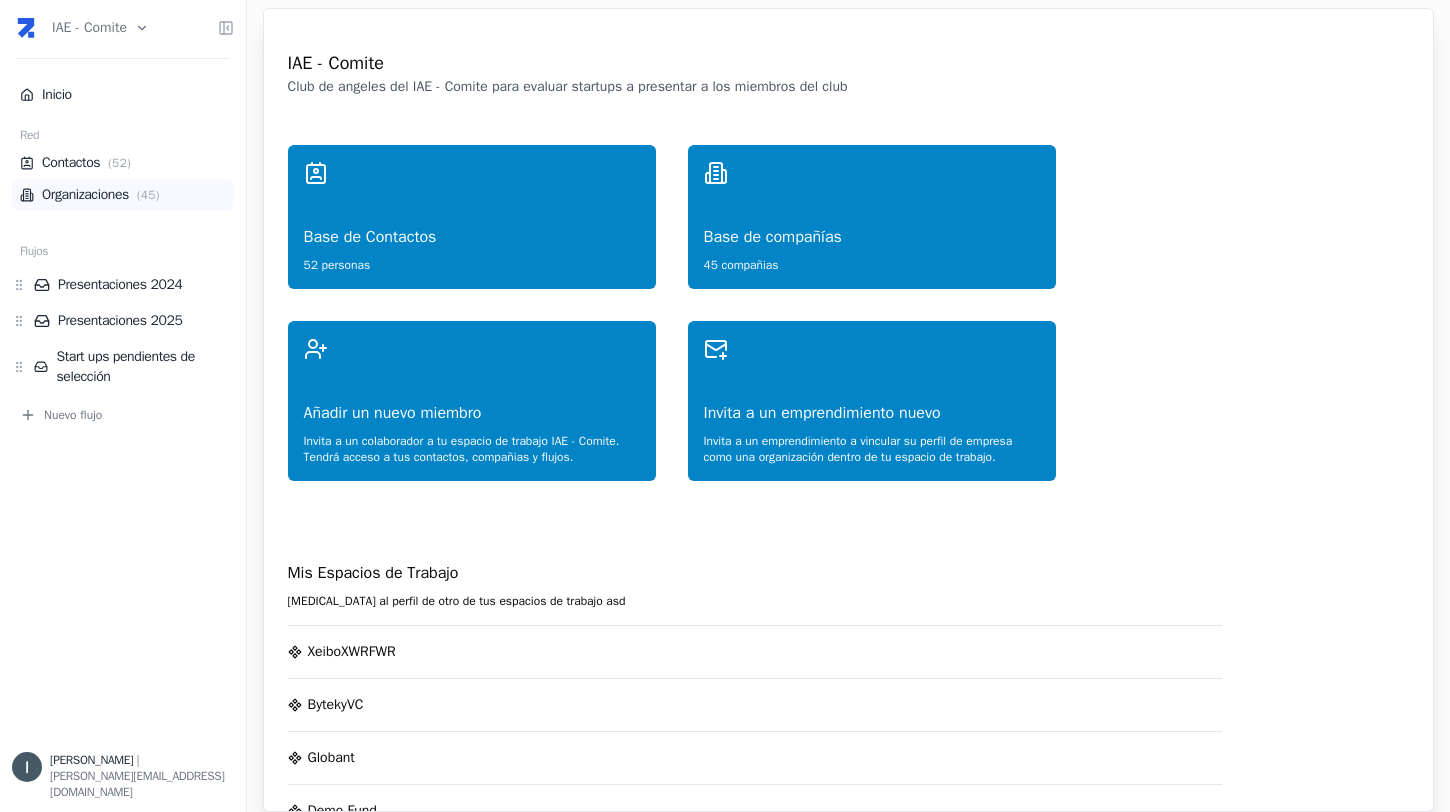 click on "( 45 )" at bounding box center (148, 195) 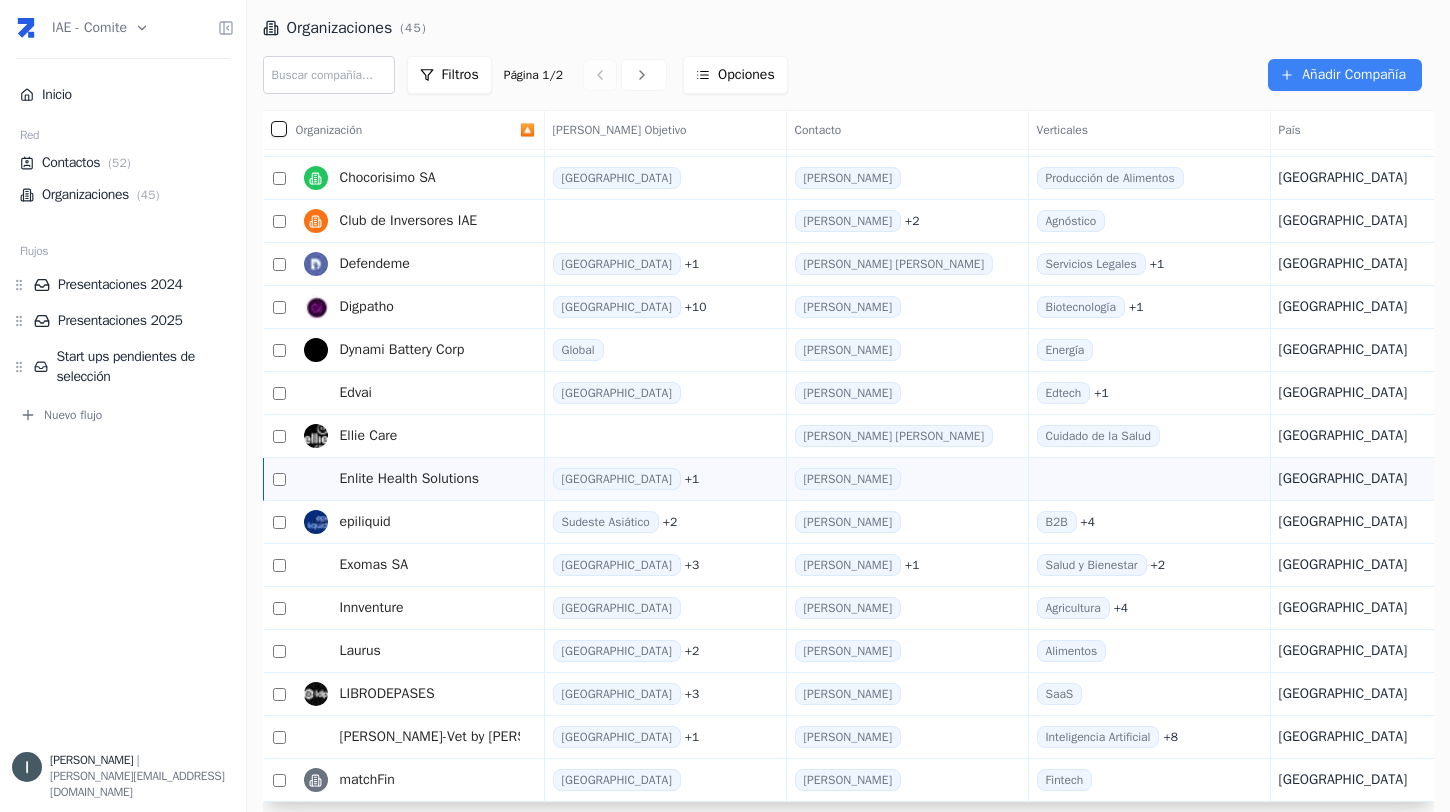 scroll, scrollTop: 431, scrollLeft: 0, axis: vertical 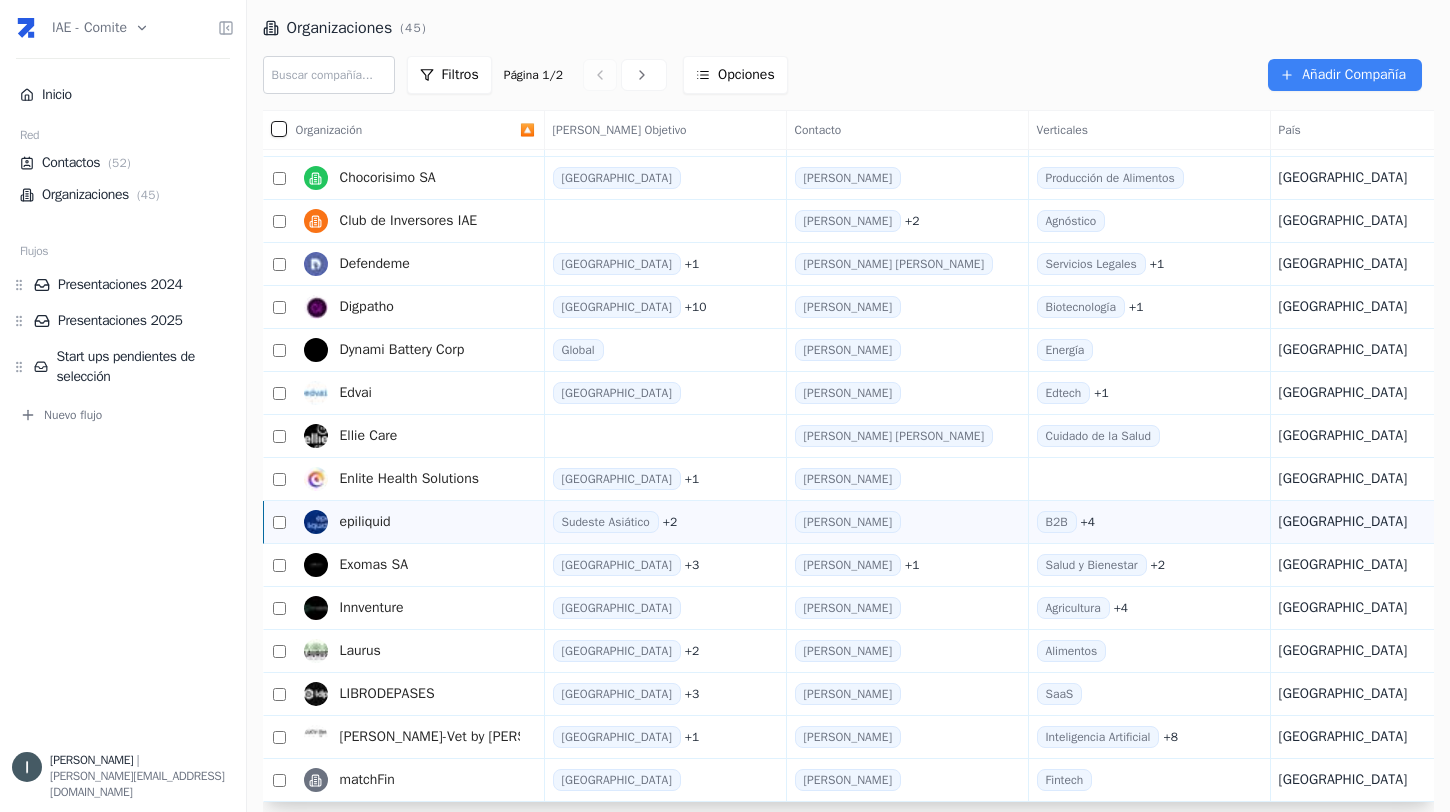 click on "epiliquid" at bounding box center [408, 522] 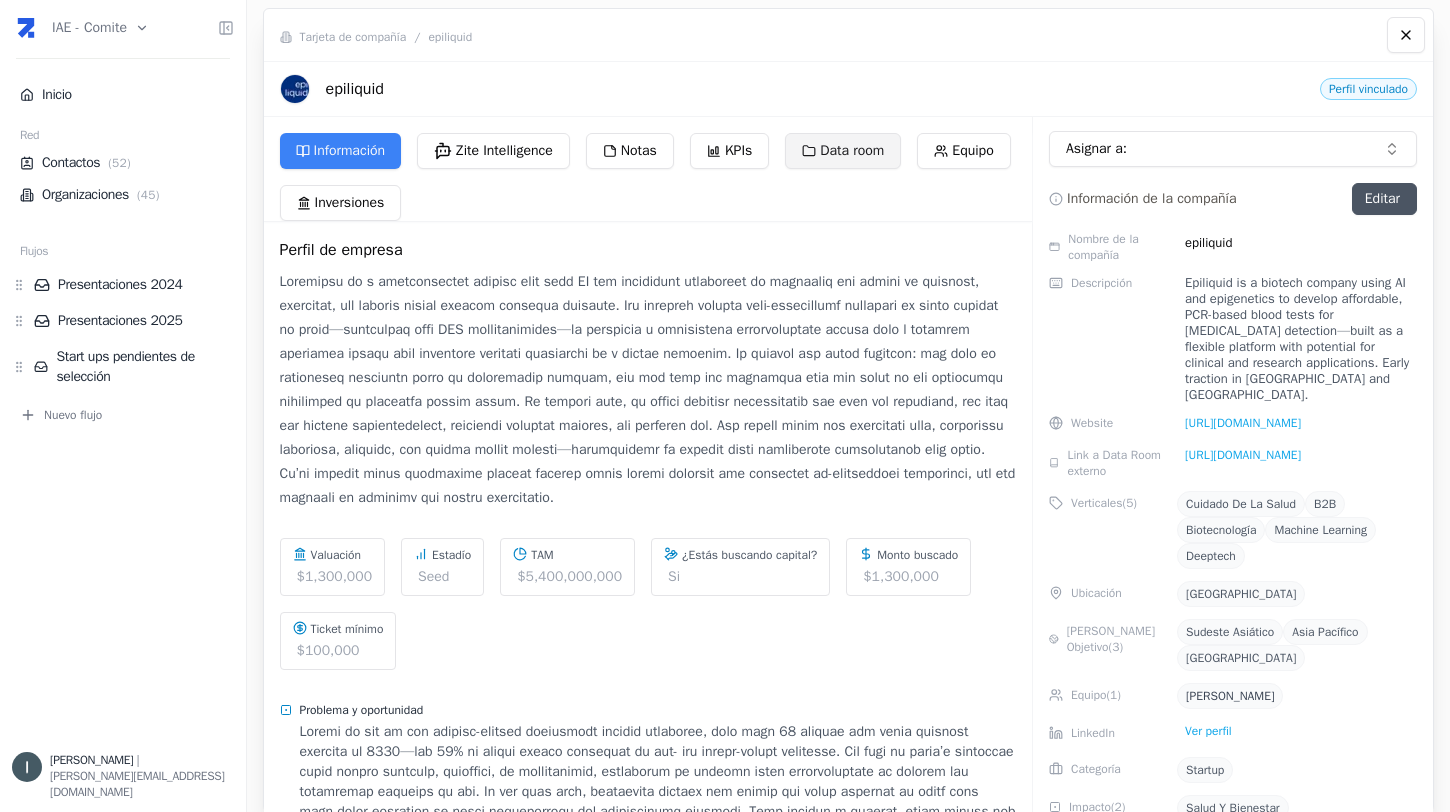 click on "Data room" at bounding box center (843, 151) 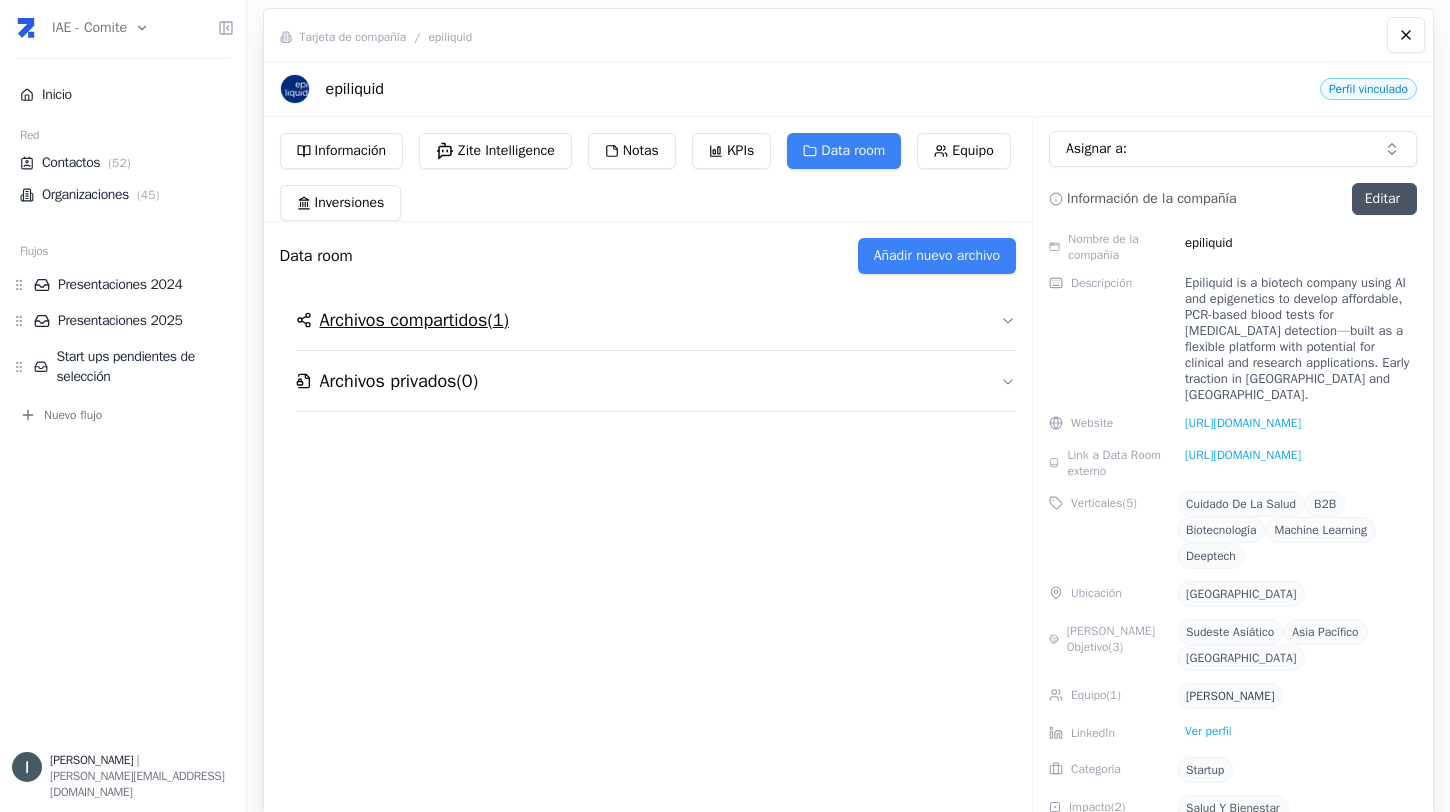 click 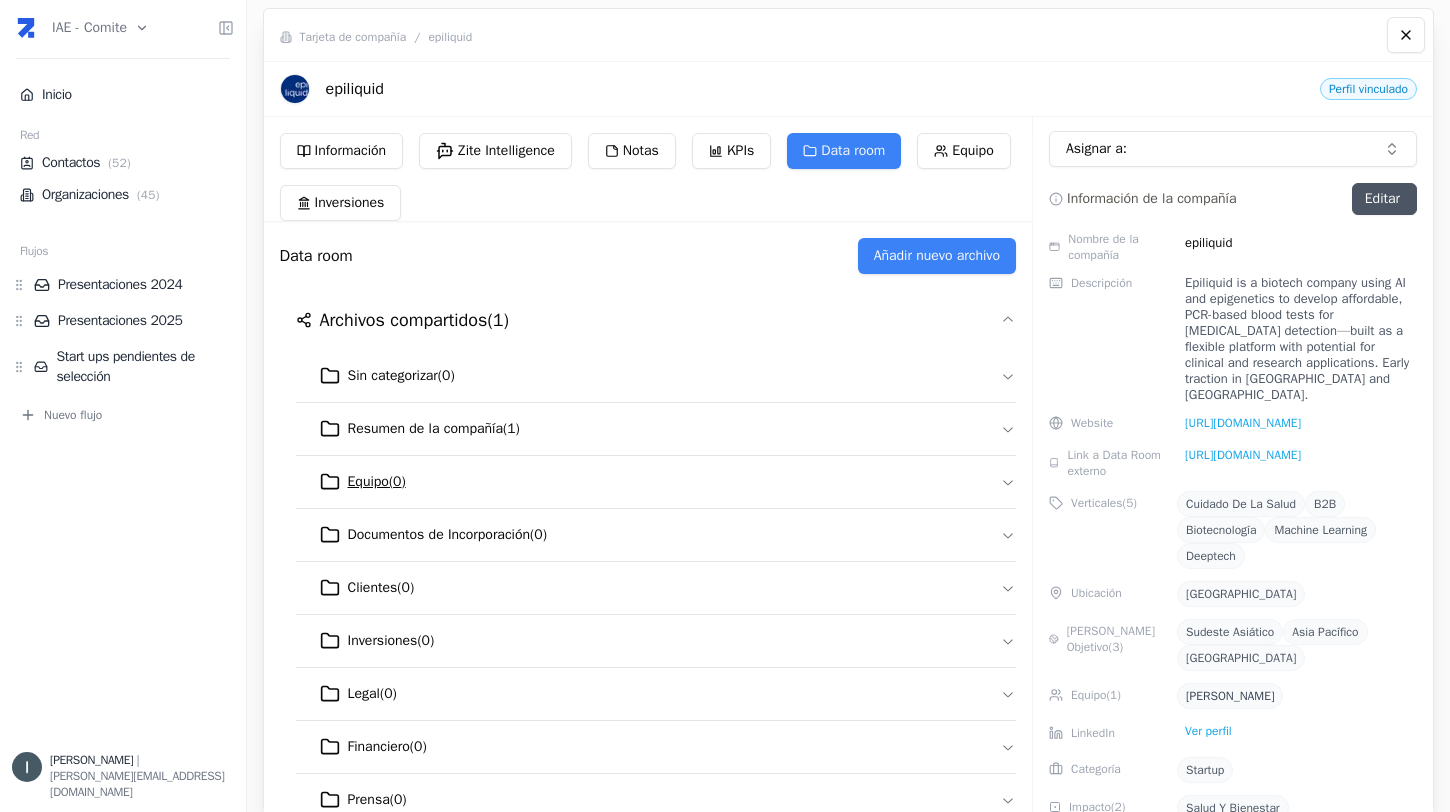 scroll, scrollTop: 12, scrollLeft: 0, axis: vertical 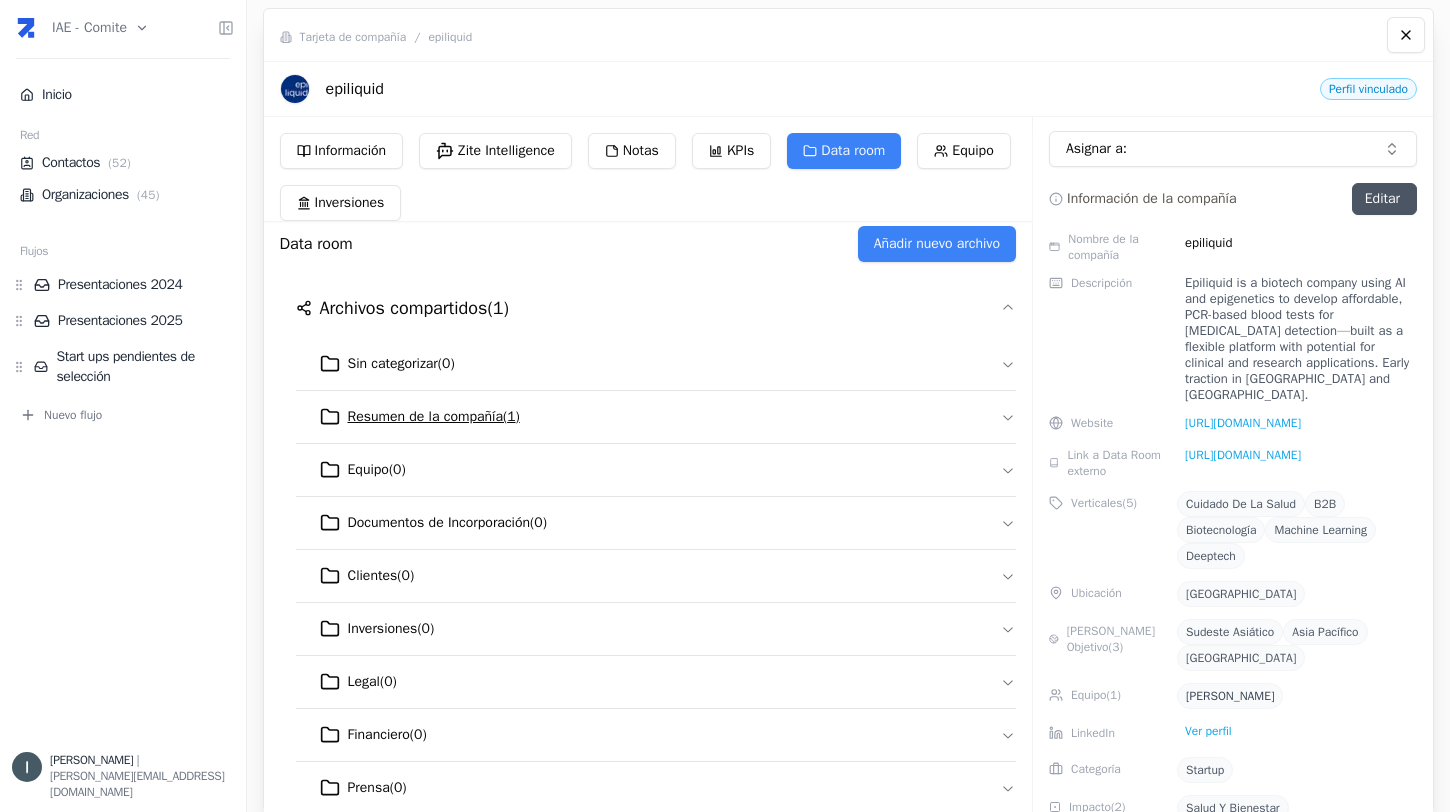 click 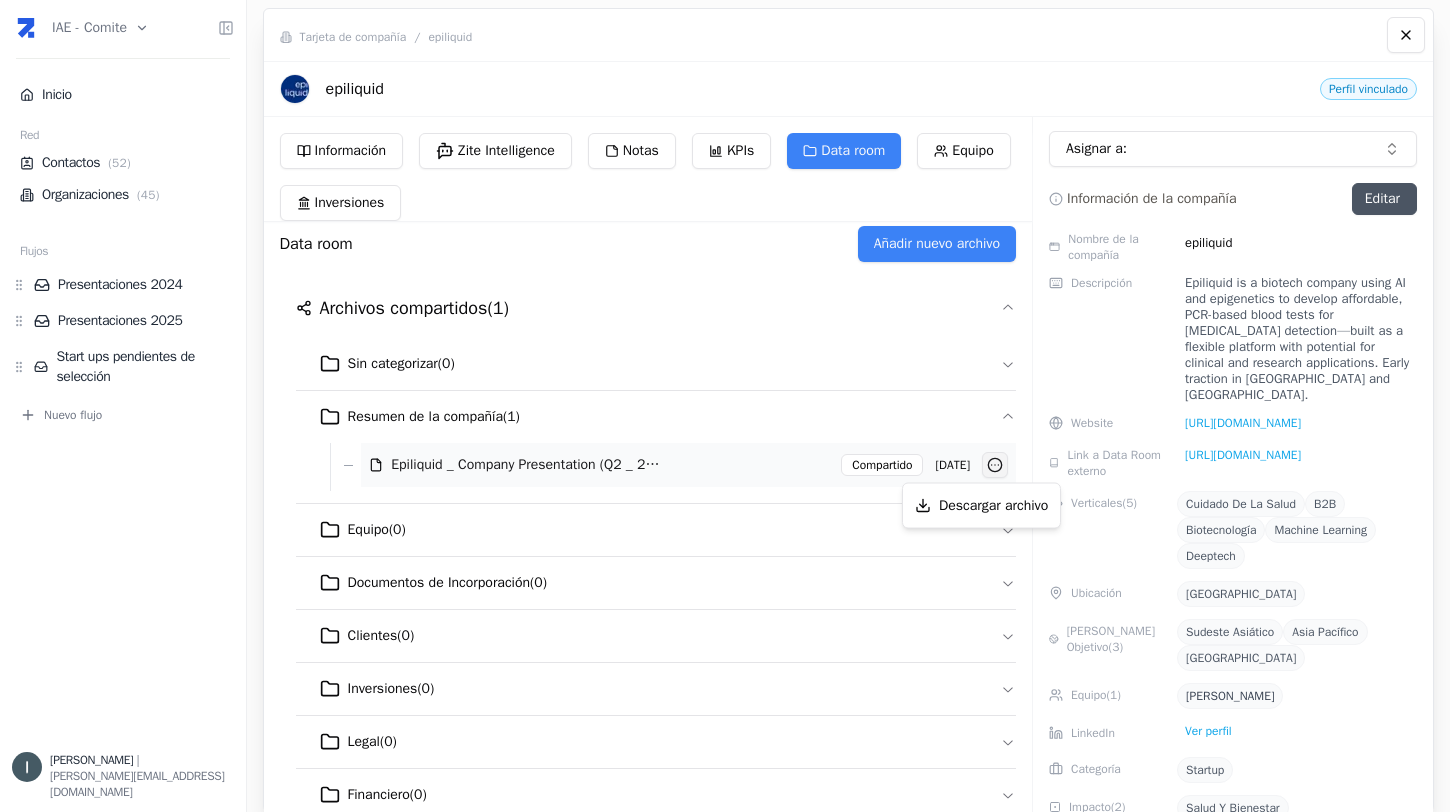 click on "IAE - Comite  Inicio Red Contactos ( 52 ) Organizaciones ( 45 ) Flujos Presentaciones 2024 Presentaciones 2025 Start ups pendientes de selección Nuevo flujo [PERSON_NAME]   |  [PERSON_NAME][EMAIL_ADDRESS][DOMAIN_NAME] Tarjeta de compañía / epiliquid epiliquid Perfil vinculado   Información   Zite Intelligence   Notas   KPIs   Data room   Equipo   Inversiones Data room Añadir nuevo archivo Archivos compartidos  ( 1 ) Sin categorizar  ( 0 ) Resumen de la compañía  ( 1 ) Epiliquid _ Company Presentation (Q2 _ 2025) (1).pdf Compartido [DATE] Equipo  ( 0 ) Documentos de Incorporación  ( 0 ) Clientes  ( 0 ) Inversiones  ( 0 ) Legal  ( 0 ) Financiero  ( 0 ) Prensa  ( 0 ) Archivos privados  ( 0 ) Asignar a:   Información de la compañía Editar   Nombre de la compañía epiliquid   Descripción   Website [URL][DOMAIN_NAME] Link a Data Room externo [URL][DOMAIN_NAME] Verticales  ( 5 ) Cuidado de la Salud B2B Biotecnología Machine Learning Deeptech    (" at bounding box center [725, 406] 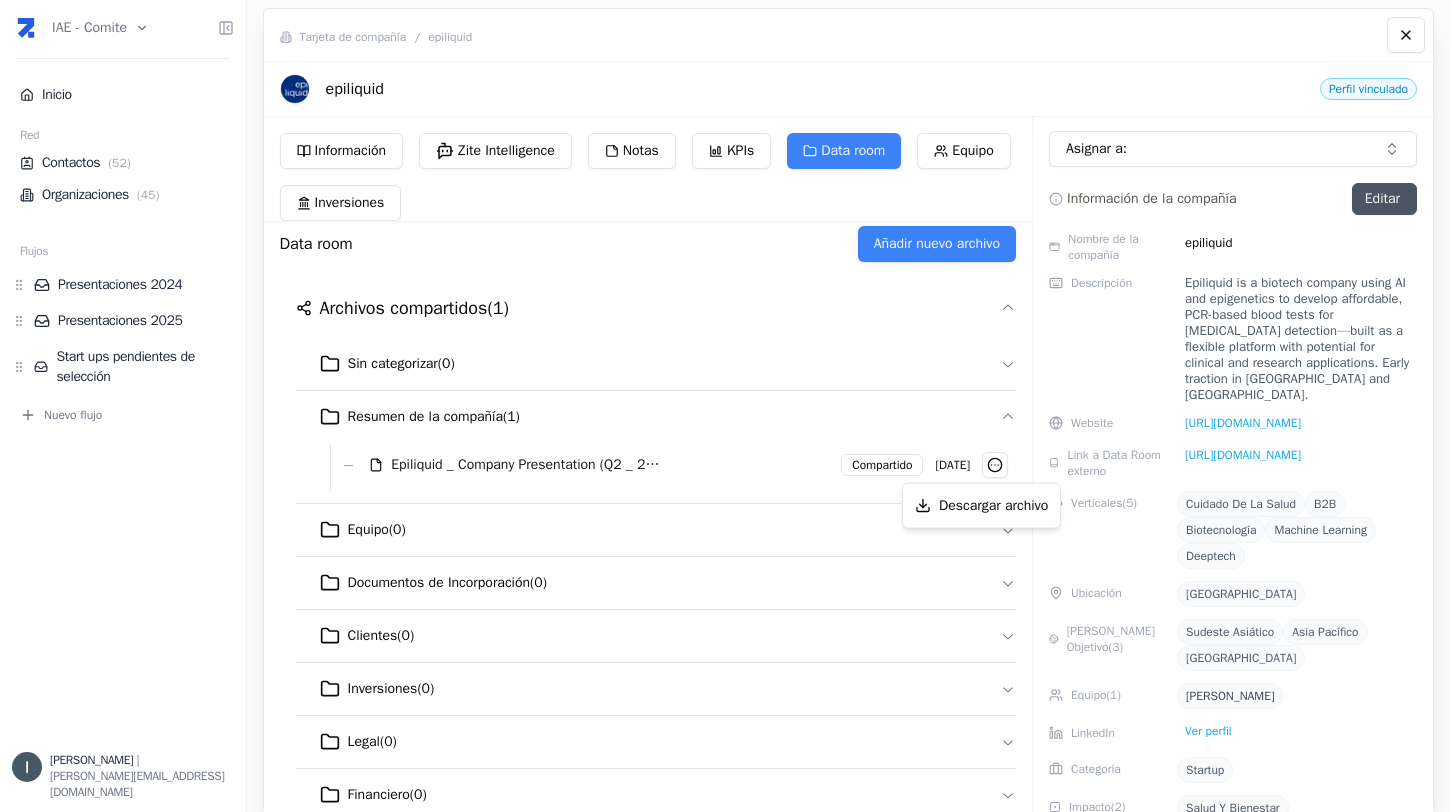 click on "IAE - Comite  Inicio Red Contactos ( 52 ) Organizaciones ( 45 ) Flujos Presentaciones 2024 Presentaciones 2025 Start ups pendientes de selección Nuevo flujo [PERSON_NAME]   |  [PERSON_NAME][EMAIL_ADDRESS][DOMAIN_NAME] Tarjeta de compañía / epiliquid epiliquid Perfil vinculado   Información   Zite Intelligence   Notas   KPIs   Data room   Equipo   Inversiones Data room Añadir nuevo archivo Archivos compartidos  ( 1 ) Sin categorizar  ( 0 ) Resumen de la compañía  ( 1 ) Epiliquid _ Company Presentation (Q2 _ 2025) (1).pdf Compartido [DATE] Equipo  ( 0 ) Documentos de Incorporación  ( 0 ) Clientes  ( 0 ) Inversiones  ( 0 ) Legal  ( 0 ) Financiero  ( 0 ) Prensa  ( 0 ) Archivos privados  ( 0 ) Asignar a:   Información de la compañía Editar   Nombre de la compañía epiliquid   Descripción   Website [URL][DOMAIN_NAME] Link a Data Room externo [URL][DOMAIN_NAME] Verticales  ( 5 ) Cuidado de la Salud B2B Biotecnología Machine Learning Deeptech    (" at bounding box center (725, 406) 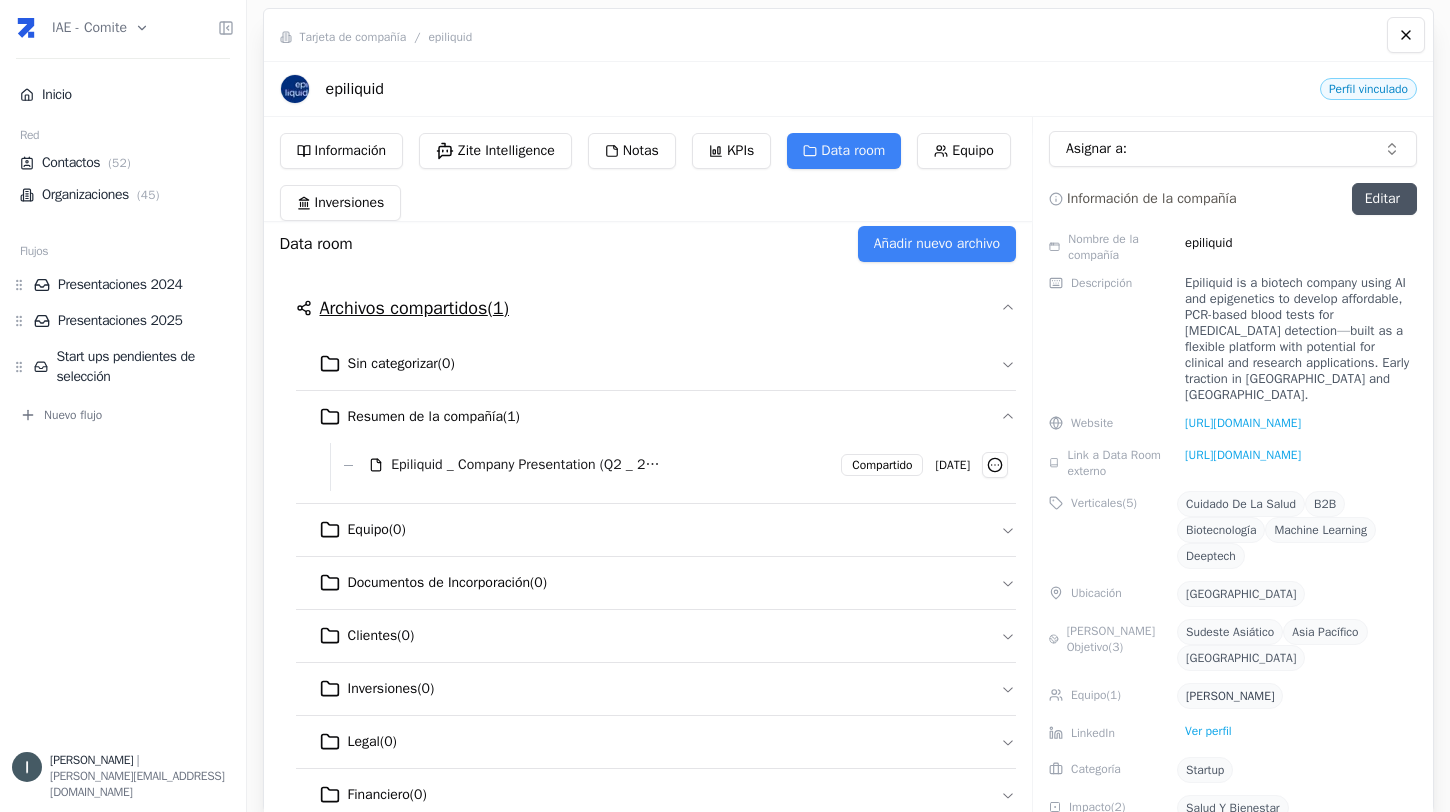 click 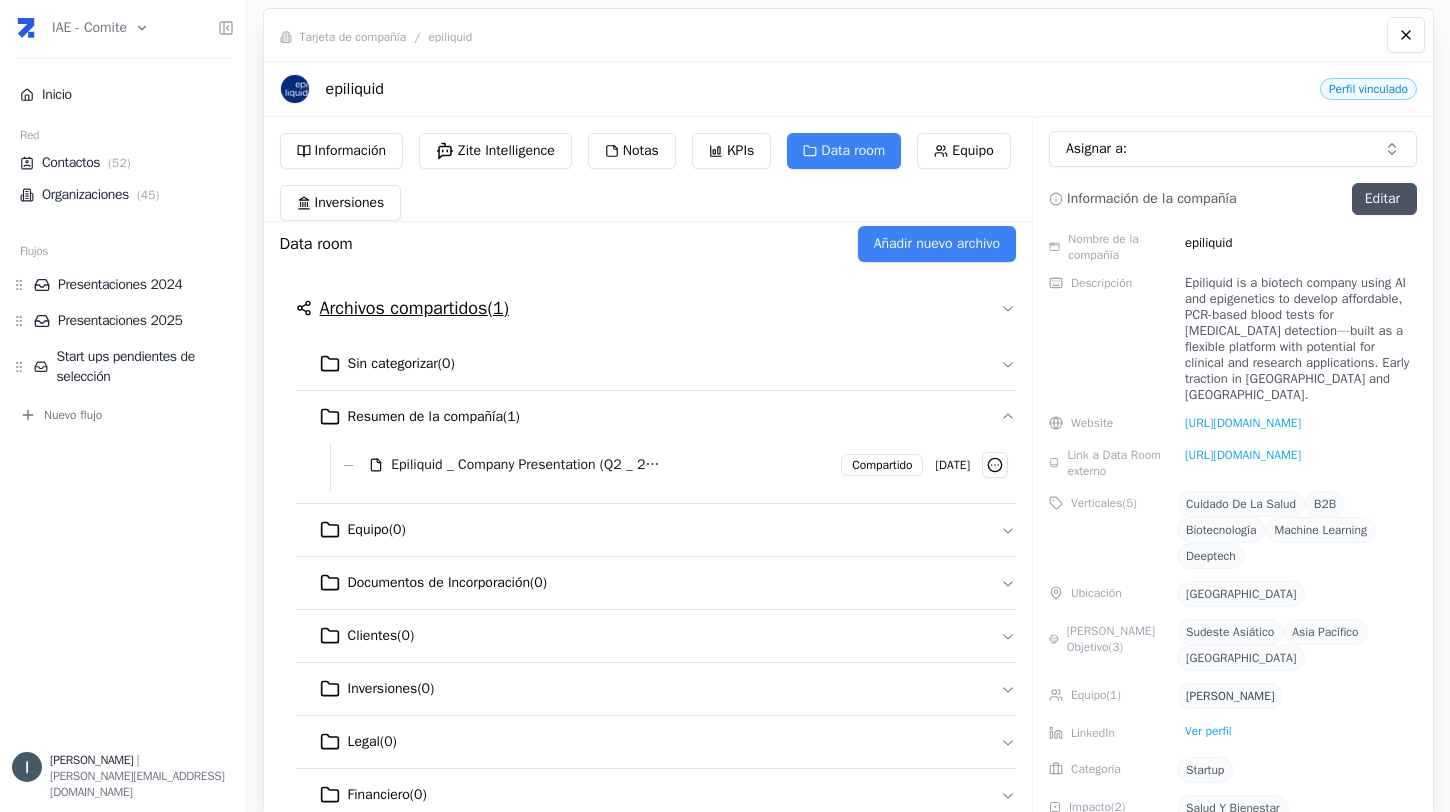 scroll, scrollTop: 0, scrollLeft: 0, axis: both 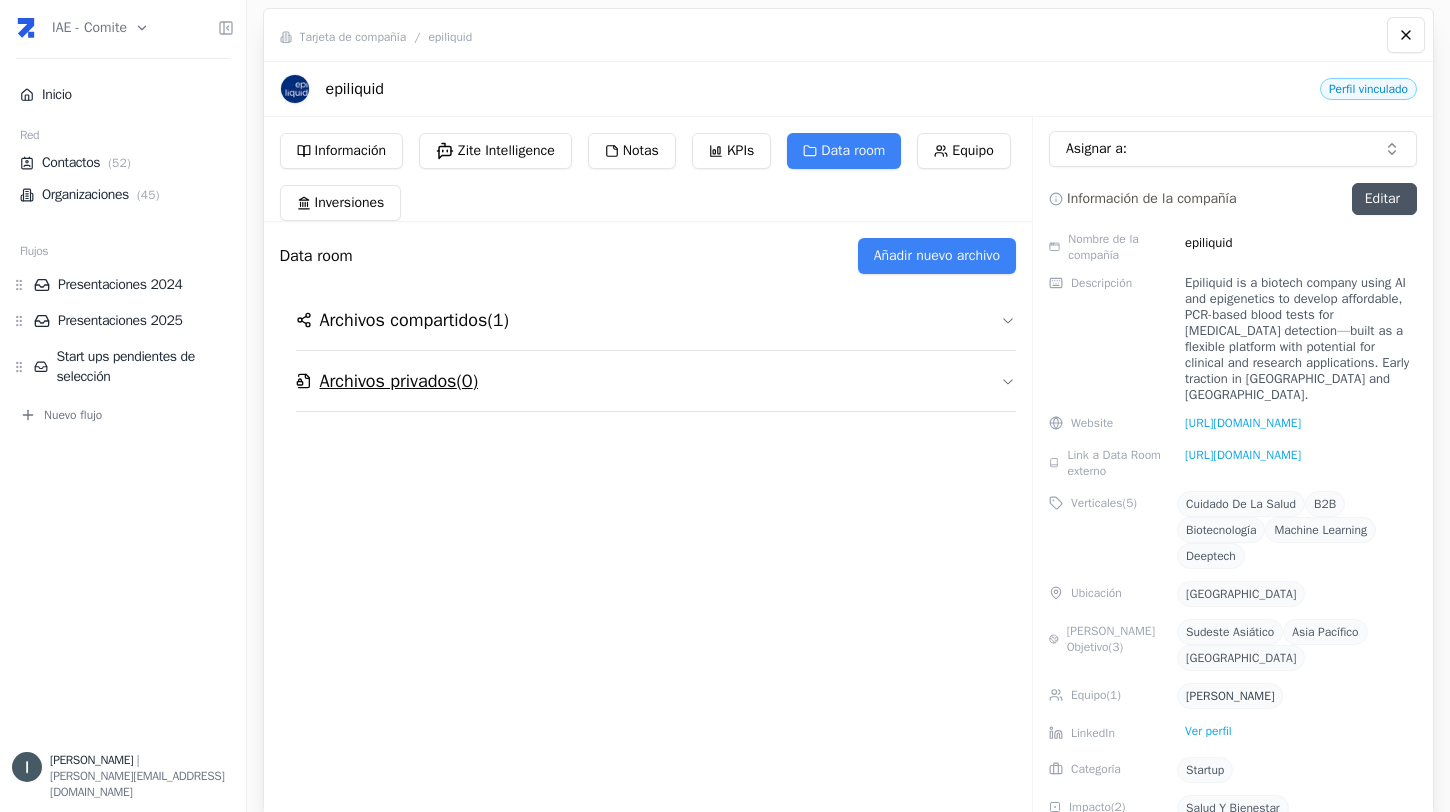 click 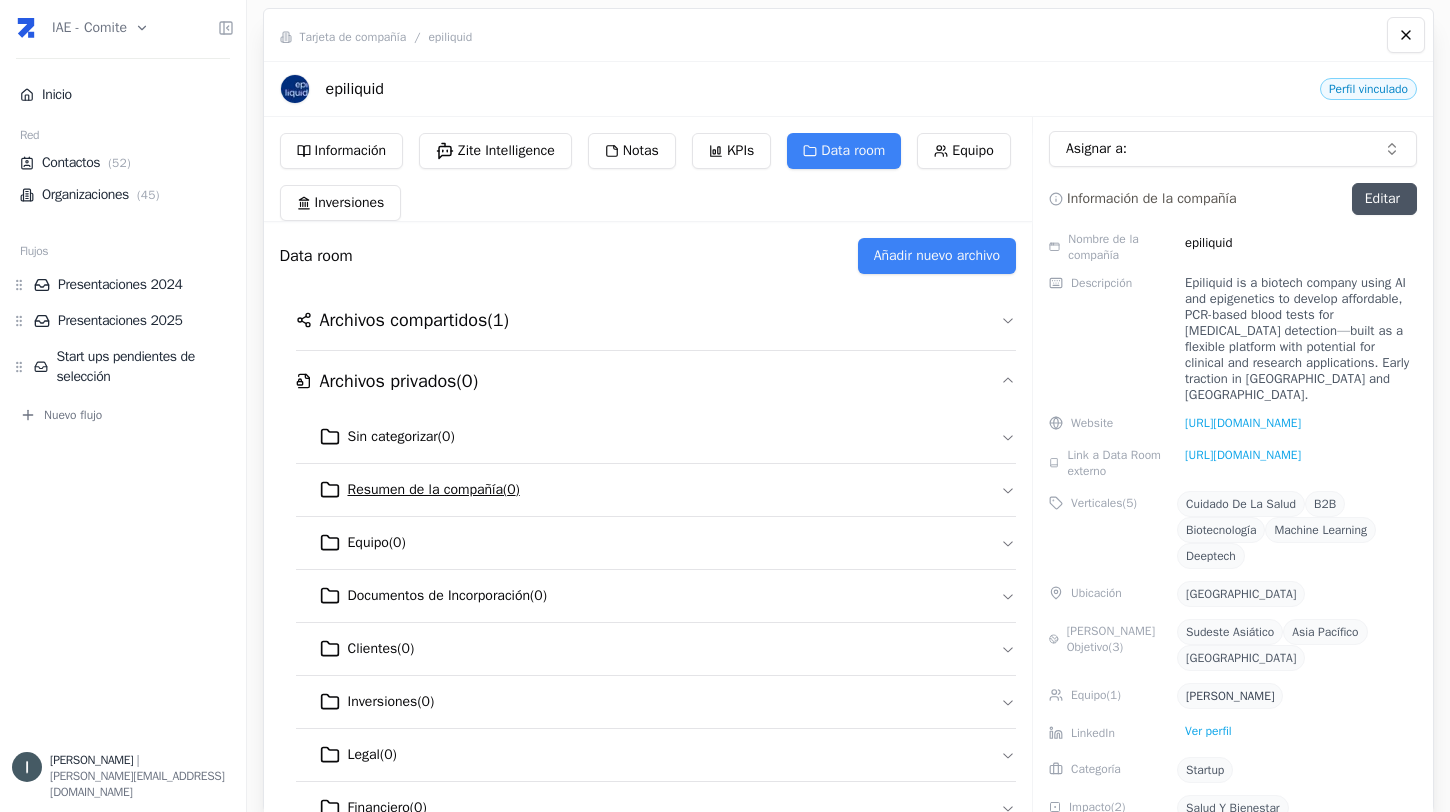 click 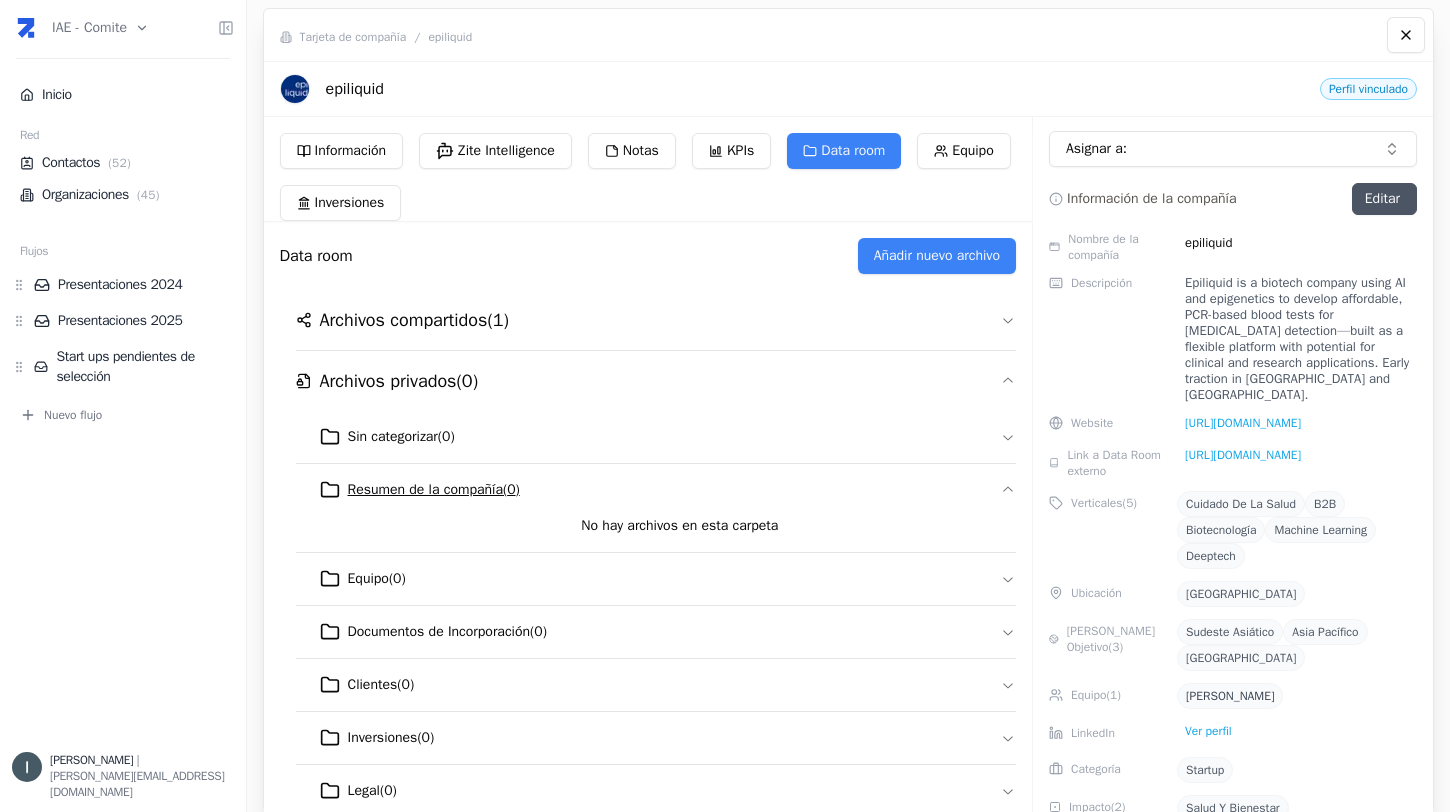 click 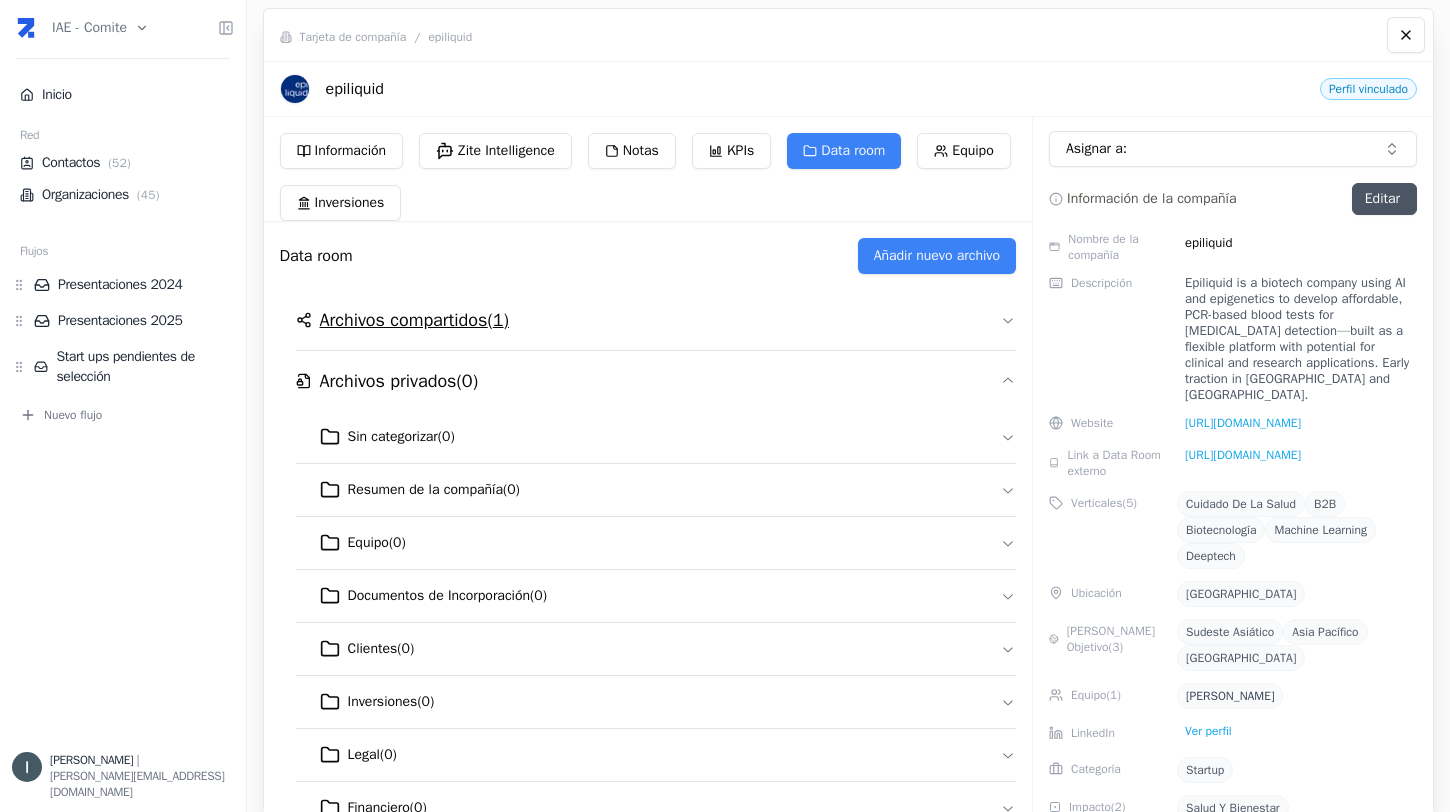click 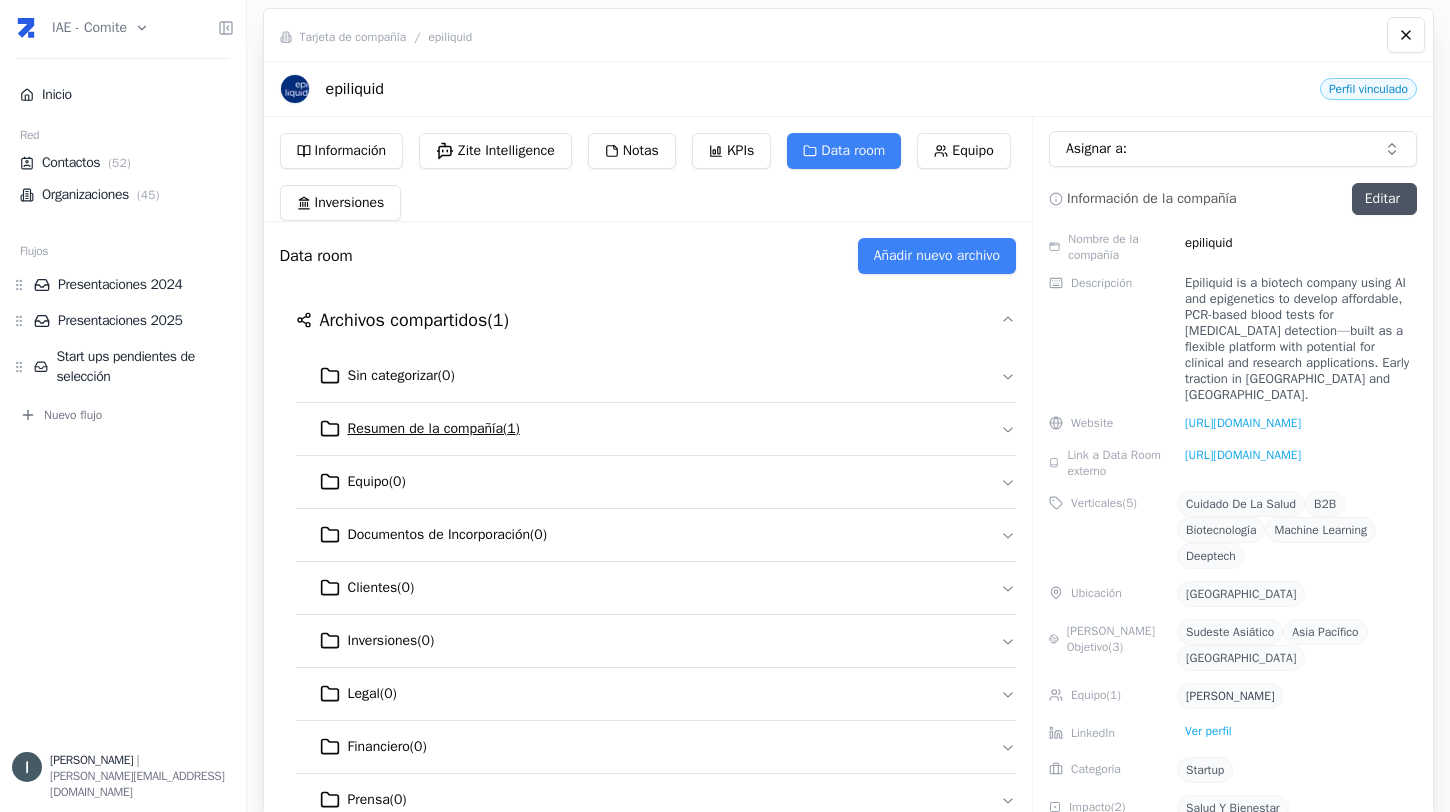 click on "Resumen de la compañía  ( 1 )" at bounding box center (656, 429) 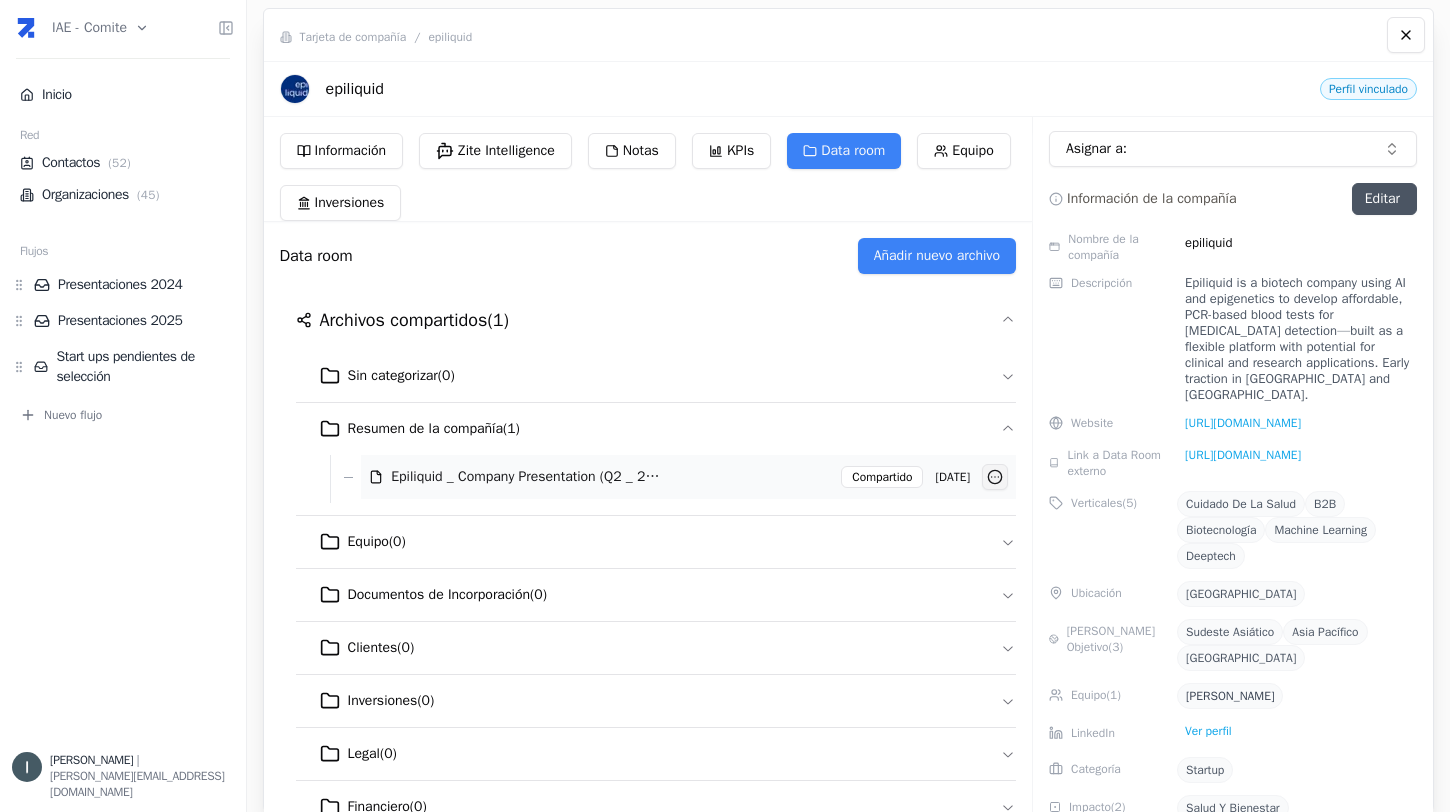 click on "IAE - Comite  Inicio Red Contactos ( 52 ) Organizaciones ( 45 ) Flujos Presentaciones 2024 Presentaciones 2025 Start ups pendientes de selección Nuevo flujo [PERSON_NAME]   |  [PERSON_NAME][EMAIL_ADDRESS][DOMAIN_NAME] Tarjeta de compañía / epiliquid epiliquid Perfil vinculado   Información   Zite Intelligence   Notas   KPIs   Data room   Equipo   Inversiones Data room Añadir nuevo archivo Archivos compartidos  ( 1 ) Sin categorizar  ( 0 ) Resumen de la compañía  ( 1 ) Epiliquid _ Company Presentation (Q2 _ 2025) (1).pdf Compartido [DATE] Equipo  ( 0 ) Documentos de Incorporación  ( 0 ) Clientes  ( 0 ) Inversiones  ( 0 ) Legal  ( 0 ) Financiero  ( 0 ) Prensa  ( 0 ) Archivos privados  ( 0 ) Sin categorizar  ( 0 ) Resumen de la compañía  ( 0 ) Equipo  ( 0 ) Documentos de Incorporación  ( 0 ) Clientes  ( 0 ) Inversiones  ( 0 ) Legal  ( 0 ) Financiero  ( 0 ) Prensa  ( 0 ) Asignar a:   Información de la compañía Editar   Nombre de la compañía epiliquid   Descripción   Website [URL][DOMAIN_NAME] Verticales  ( 5" at bounding box center [725, 406] 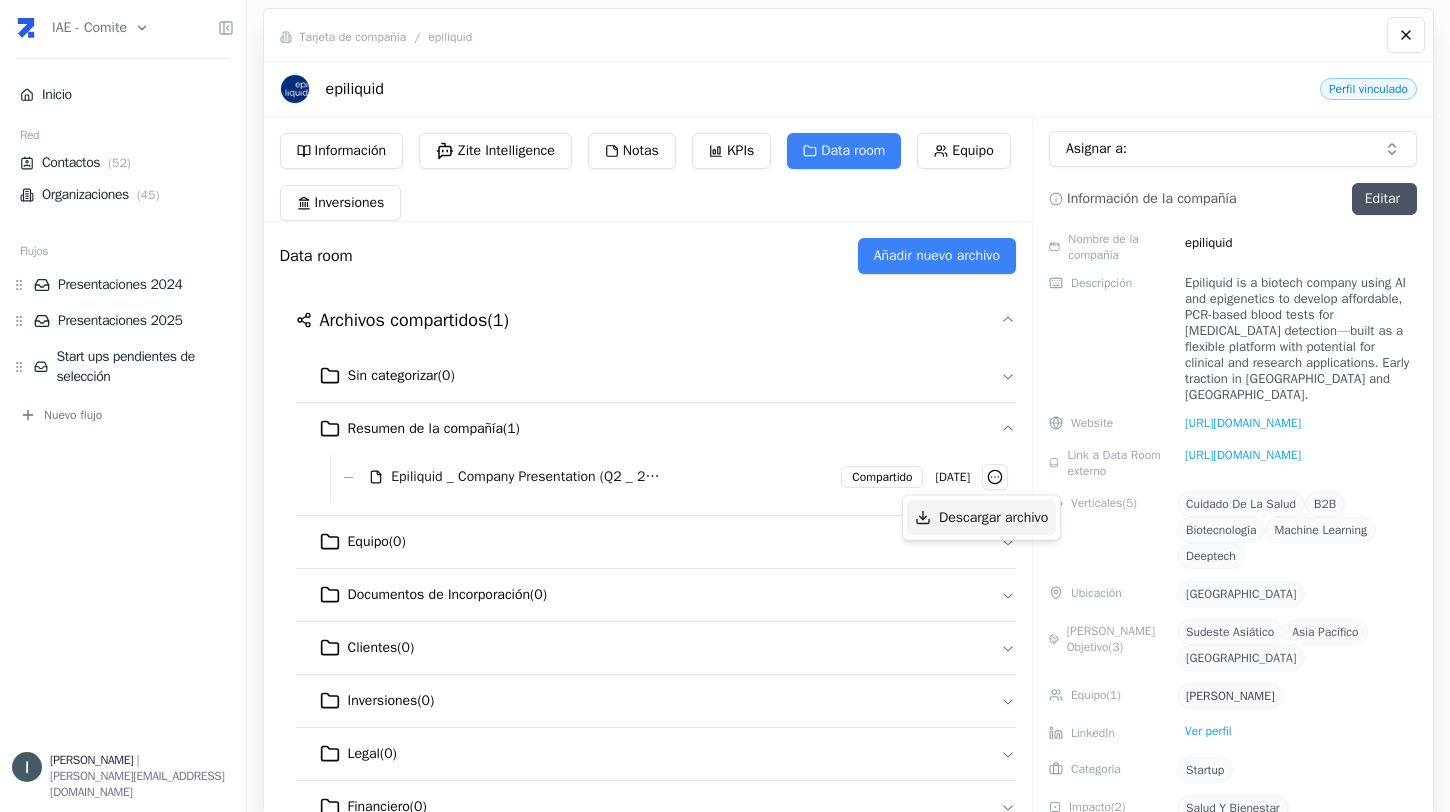 click on "Descargar archivo" at bounding box center (981, 518) 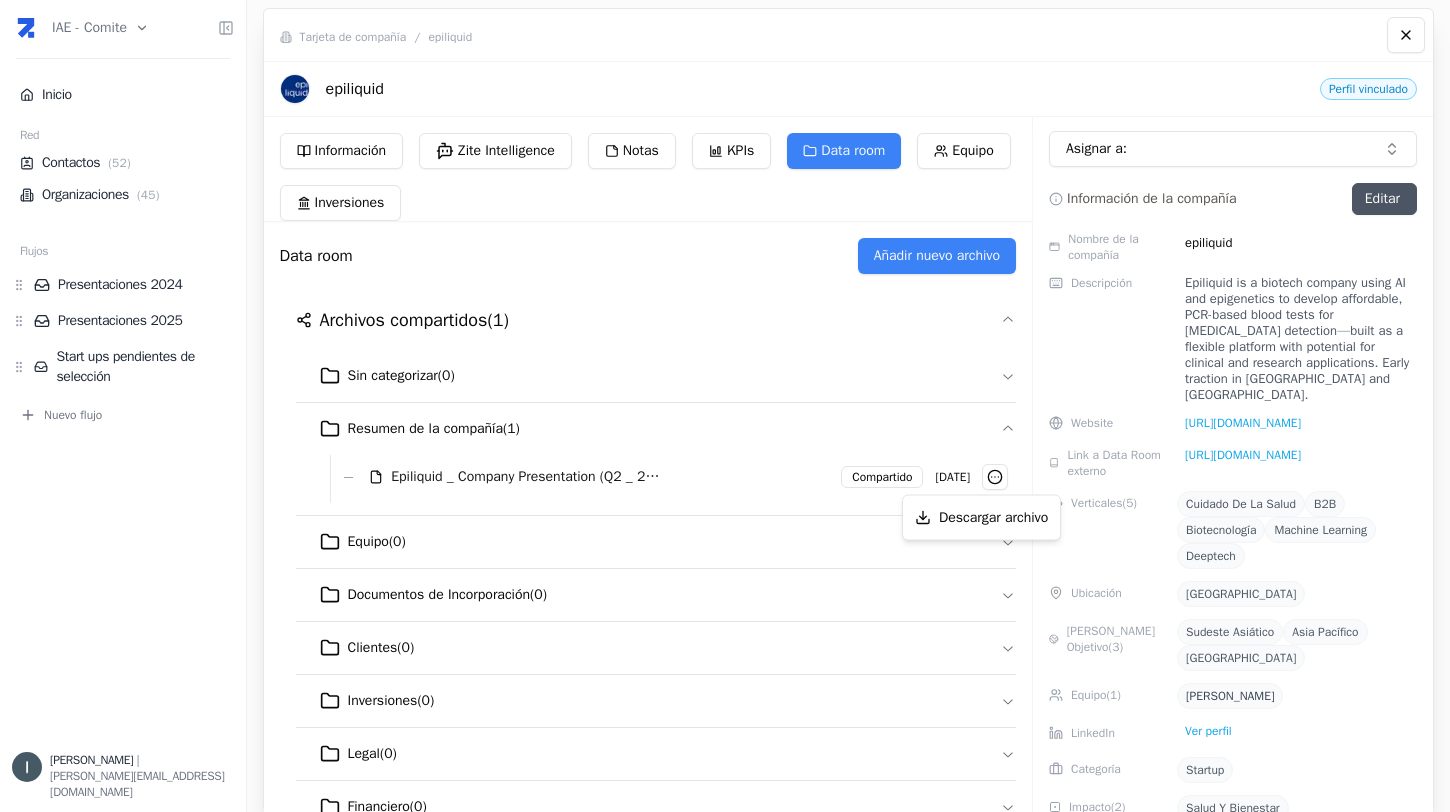 click on "IAE - Comite  Inicio Red Contactos ( 52 ) Organizaciones ( 45 ) Flujos Presentaciones 2024 Presentaciones 2025 Start ups pendientes de selección Nuevo flujo [PERSON_NAME]   |  [PERSON_NAME][EMAIL_ADDRESS][DOMAIN_NAME] Tarjeta de compañía / epiliquid epiliquid Perfil vinculado   Información   Zite Intelligence   Notas   KPIs   Data room   Equipo   Inversiones Data room Añadir nuevo archivo Archivos compartidos  ( 1 ) Sin categorizar  ( 0 ) Resumen de la compañía  ( 1 ) Epiliquid _ Company Presentation (Q2 _ 2025) (1).pdf Compartido [DATE] Equipo  ( 0 ) Documentos de Incorporación  ( 0 ) Clientes  ( 0 ) Inversiones  ( 0 ) Legal  ( 0 ) Financiero  ( 0 ) Prensa  ( 0 ) Archivos privados  ( 0 ) Sin categorizar  ( 0 ) Resumen de la compañía  ( 0 ) Equipo  ( 0 ) Documentos de Incorporación  ( 0 ) Clientes  ( 0 ) Inversiones  ( 0 ) Legal  ( 0 ) Financiero  ( 0 ) Prensa  ( 0 ) Asignar a:   Información de la compañía Editar   Nombre de la compañía epiliquid   Descripción   Website [URL][DOMAIN_NAME] Verticales  ( 5" at bounding box center (725, 406) 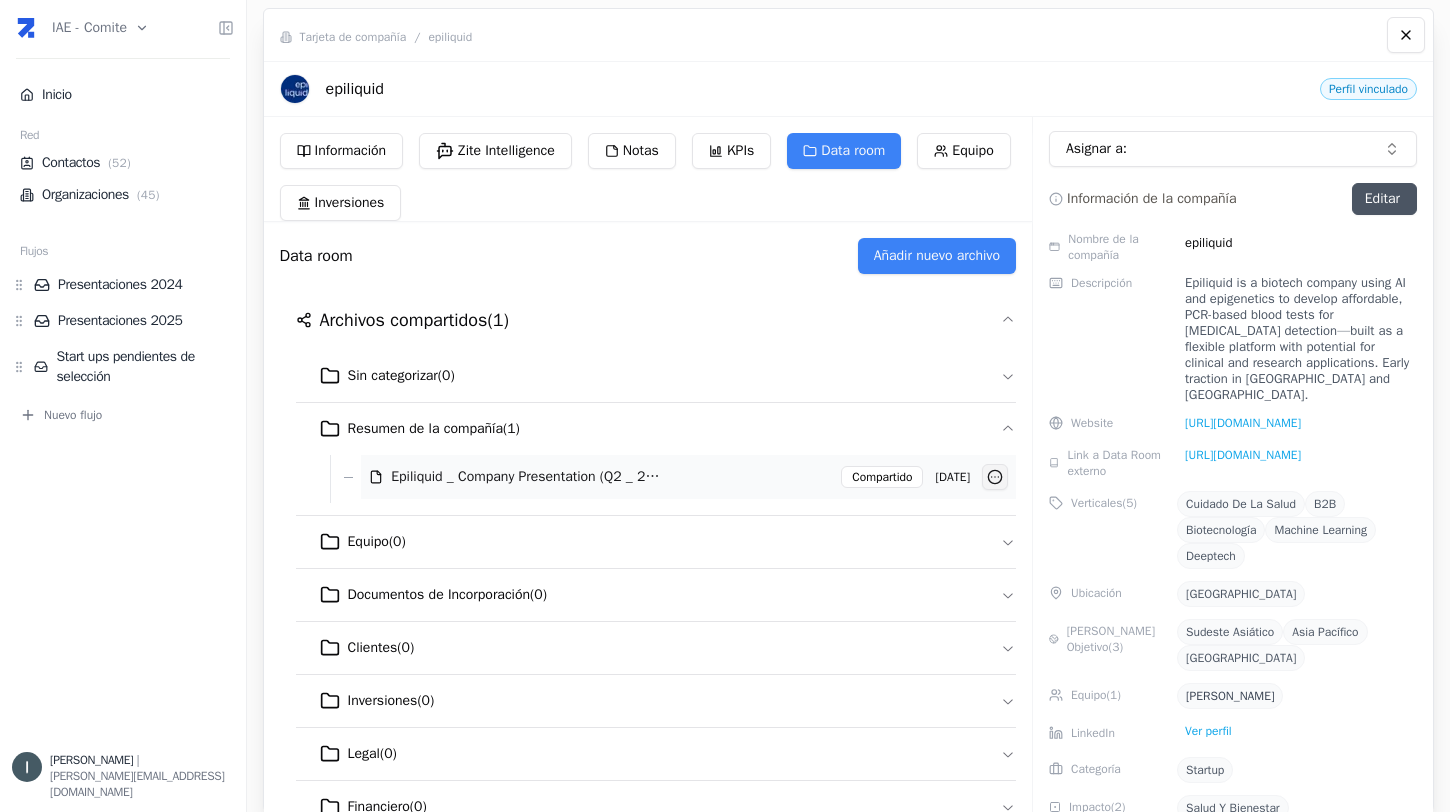 click on "IAE - Comite  Inicio Red Contactos ( 52 ) Organizaciones ( 45 ) Flujos Presentaciones 2024 Presentaciones 2025 Start ups pendientes de selección Nuevo flujo [PERSON_NAME]   |  [PERSON_NAME][EMAIL_ADDRESS][DOMAIN_NAME] Tarjeta de compañía / epiliquid epiliquid Perfil vinculado   Información   Zite Intelligence   Notas   KPIs   Data room   Equipo   Inversiones Data room Añadir nuevo archivo Archivos compartidos  ( 1 ) Sin categorizar  ( 0 ) Resumen de la compañía  ( 1 ) Epiliquid _ Company Presentation (Q2 _ 2025) (1).pdf Compartido [DATE] Equipo  ( 0 ) Documentos de Incorporación  ( 0 ) Clientes  ( 0 ) Inversiones  ( 0 ) Legal  ( 0 ) Financiero  ( 0 ) Prensa  ( 0 ) Archivos privados  ( 0 ) Sin categorizar  ( 0 ) Resumen de la compañía  ( 0 ) Equipo  ( 0 ) Documentos de Incorporación  ( 0 ) Clientes  ( 0 ) Inversiones  ( 0 ) Legal  ( 0 ) Financiero  ( 0 ) Prensa  ( 0 ) Asignar a:   Información de la compañía Editar   Nombre de la compañía epiliquid   Descripción   Website [URL][DOMAIN_NAME] Verticales  ( 5" at bounding box center (725, 406) 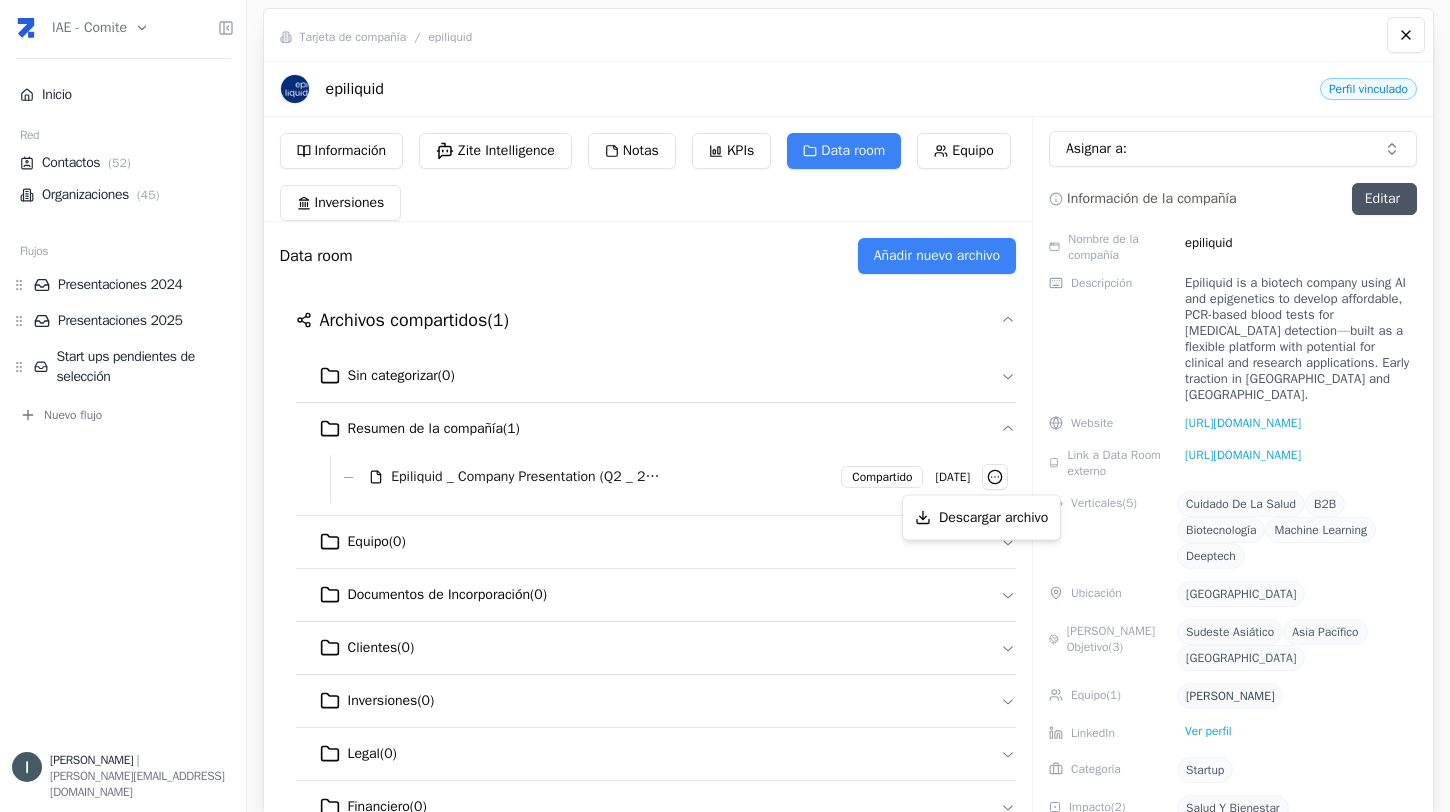 click on "IAE - Comite  Inicio Red Contactos ( 52 ) Organizaciones ( 45 ) Flujos Presentaciones 2024 Presentaciones 2025 Start ups pendientes de selección Nuevo flujo [PERSON_NAME]   |  [PERSON_NAME][EMAIL_ADDRESS][DOMAIN_NAME] Tarjeta de compañía / epiliquid epiliquid Perfil vinculado   Información   Zite Intelligence   Notas   KPIs   Data room   Equipo   Inversiones Data room Añadir nuevo archivo Archivos compartidos  ( 1 ) Sin categorizar  ( 0 ) Resumen de la compañía  ( 1 ) Epiliquid _ Company Presentation (Q2 _ 2025) (1).pdf Compartido [DATE] Equipo  ( 0 ) Documentos de Incorporación  ( 0 ) Clientes  ( 0 ) Inversiones  ( 0 ) Legal  ( 0 ) Financiero  ( 0 ) Prensa  ( 0 ) Archivos privados  ( 0 ) Sin categorizar  ( 0 ) Resumen de la compañía  ( 0 ) Equipo  ( 0 ) Documentos de Incorporación  ( 0 ) Clientes  ( 0 ) Inversiones  ( 0 ) Legal  ( 0 ) Financiero  ( 0 ) Prensa  ( 0 ) Asignar a:   Información de la compañía Editar   Nombre de la compañía epiliquid   Descripción   Website [URL][DOMAIN_NAME] Verticales  ( 5" at bounding box center (725, 406) 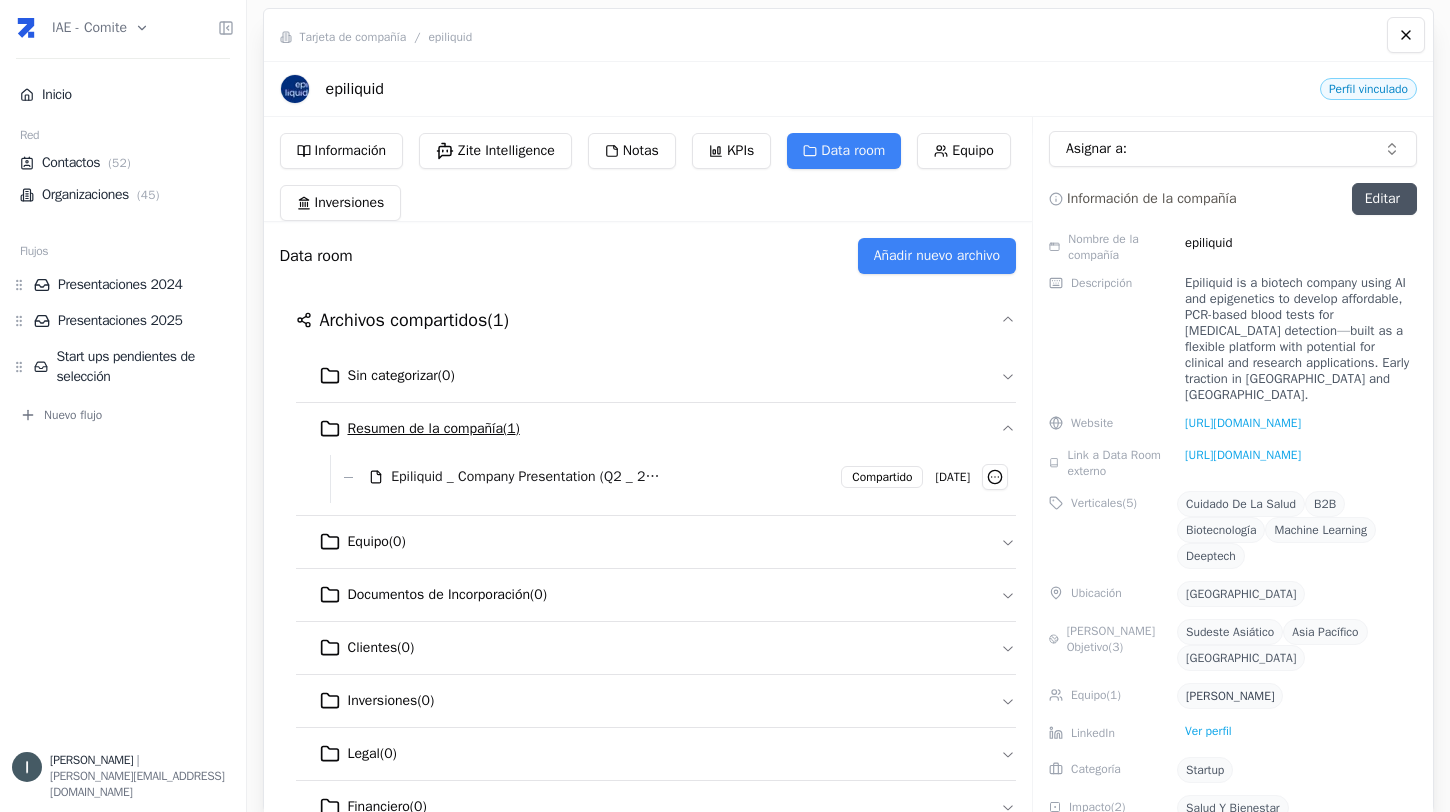 click 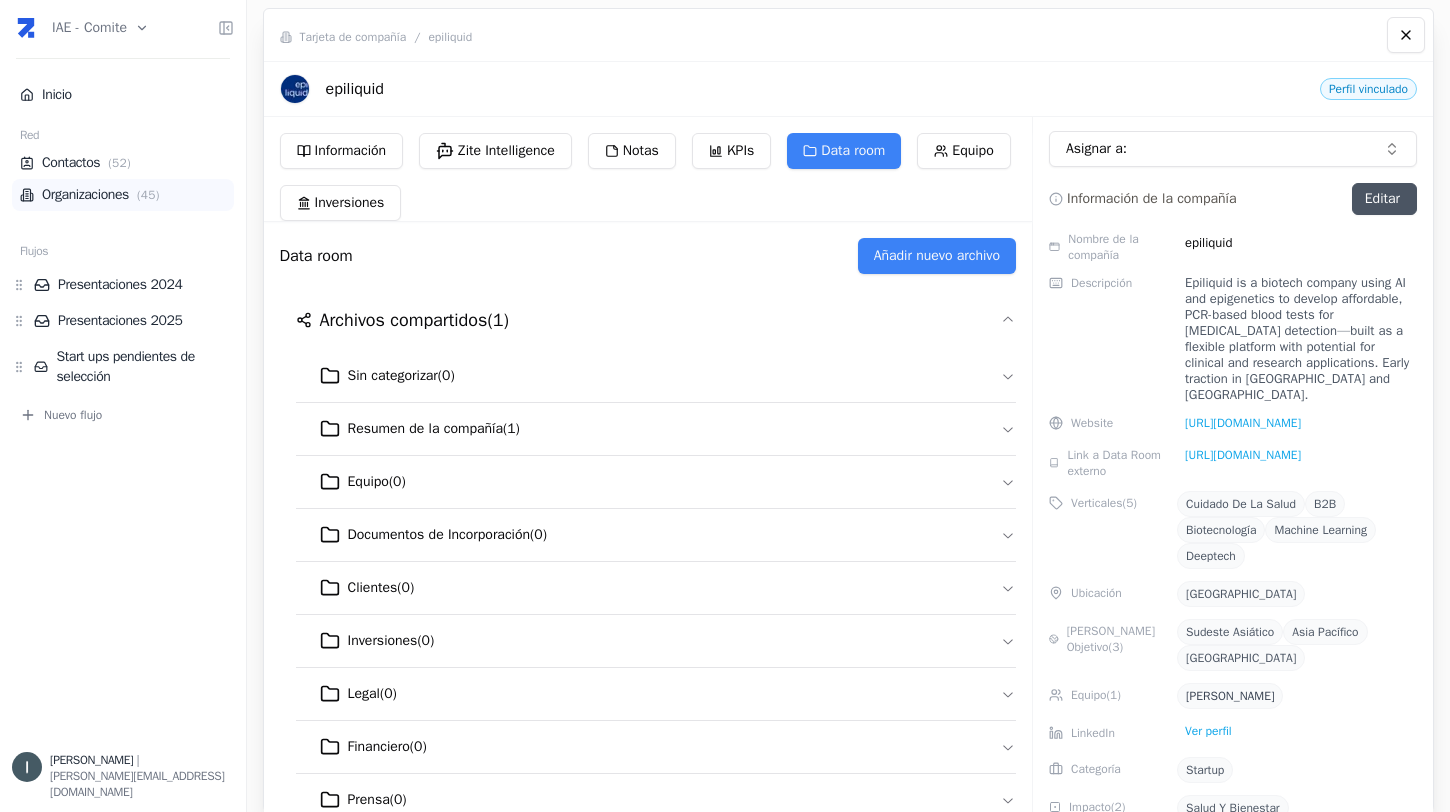 click on "Organizaciones ( 45 )" at bounding box center [123, 195] 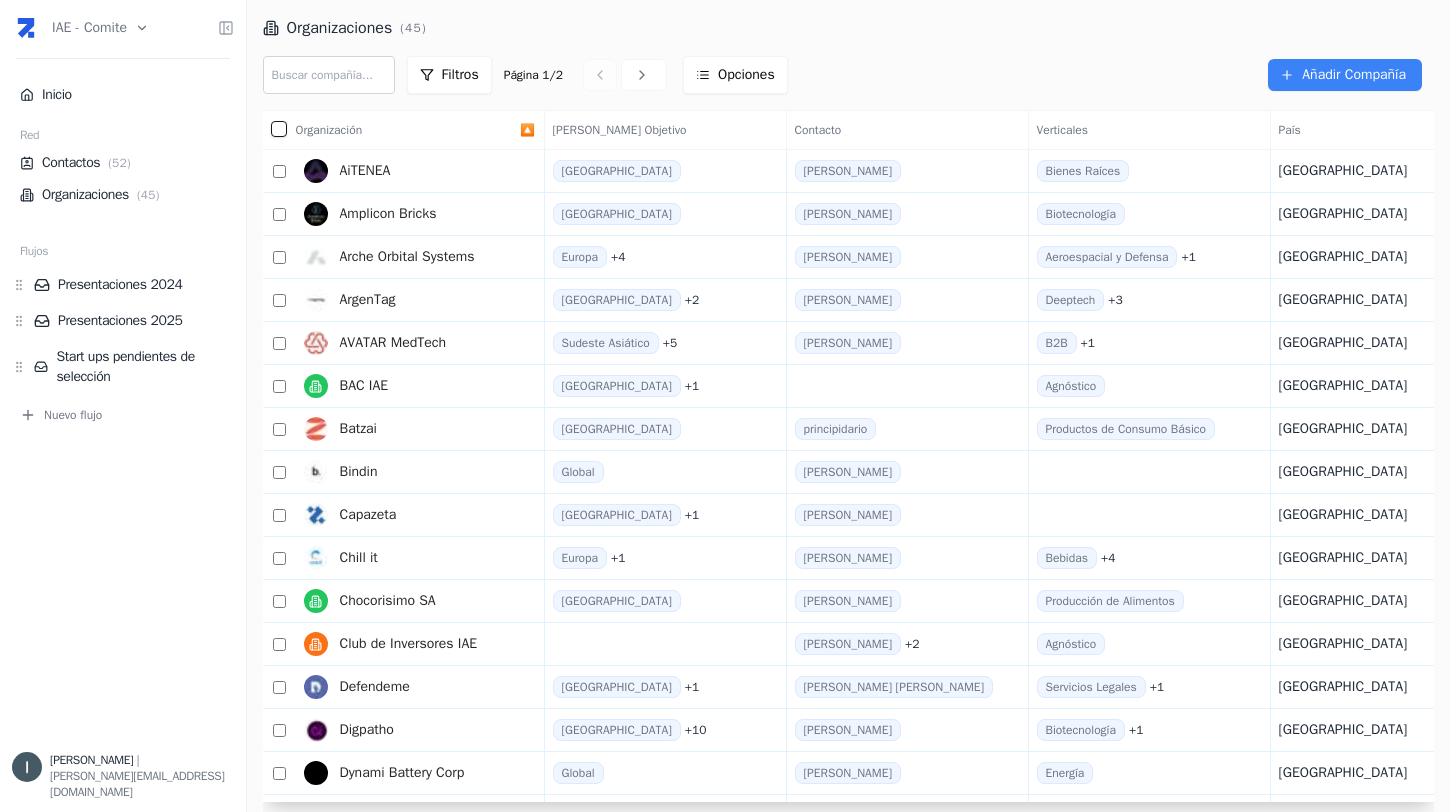 click at bounding box center [329, 75] 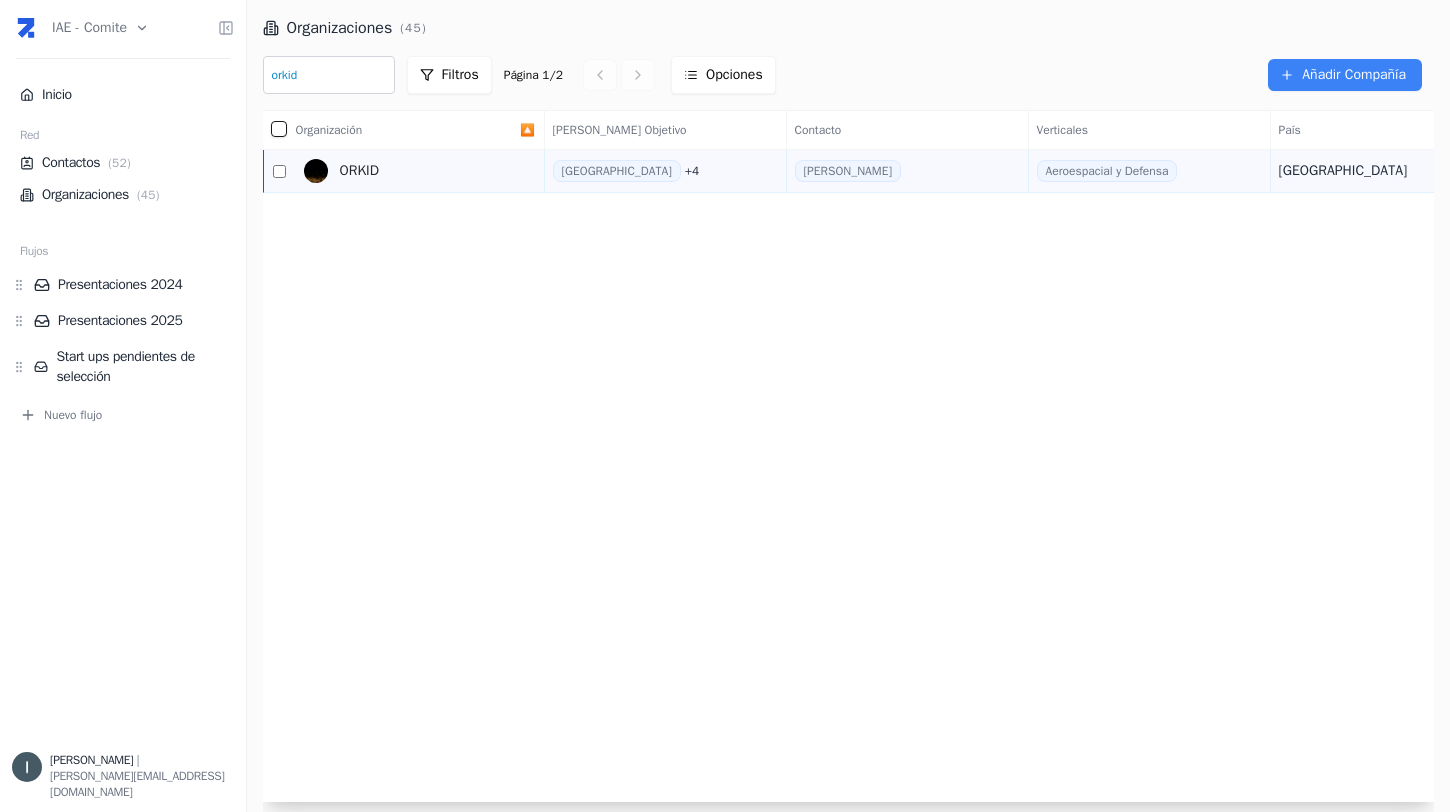 type on "orkid" 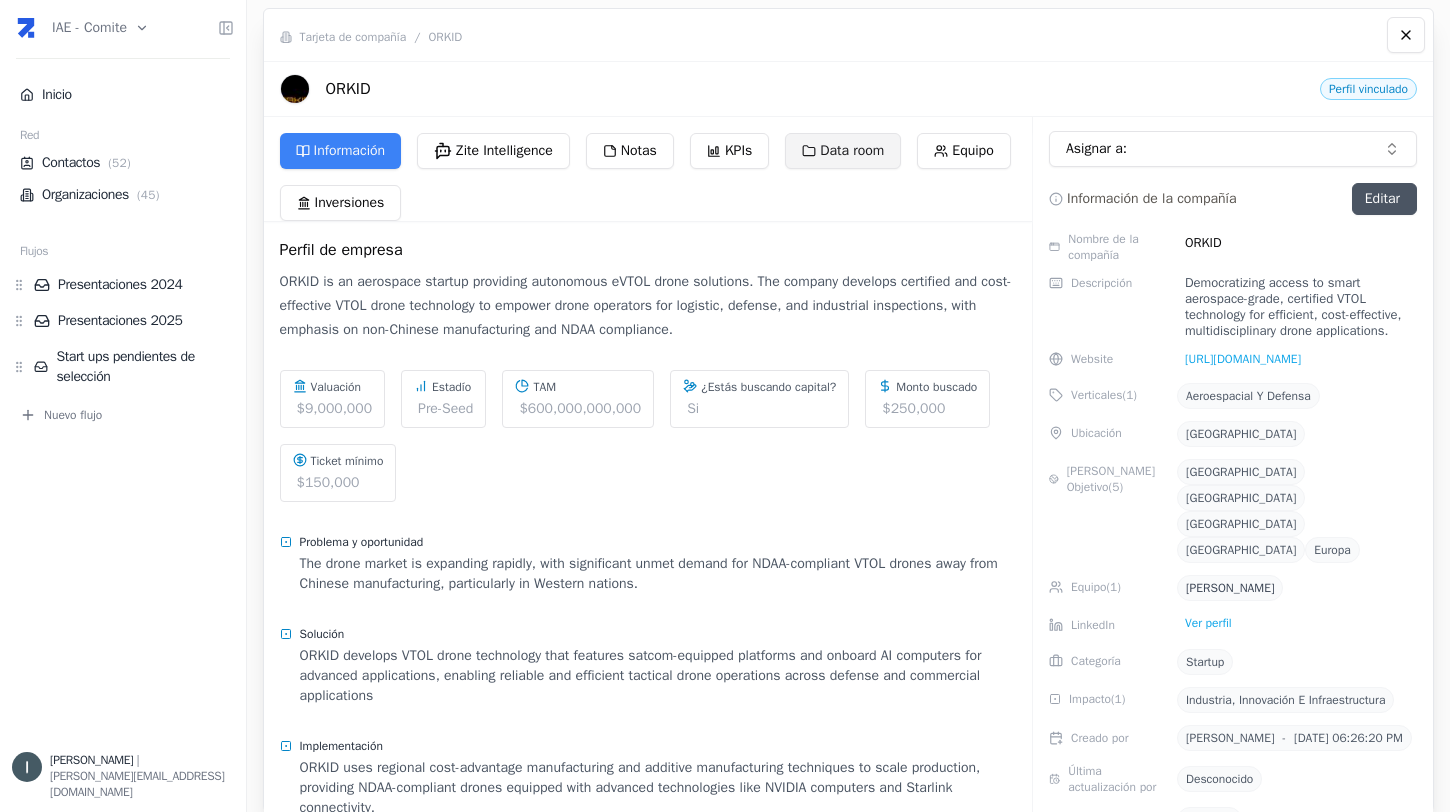 click on "Data room" at bounding box center (843, 151) 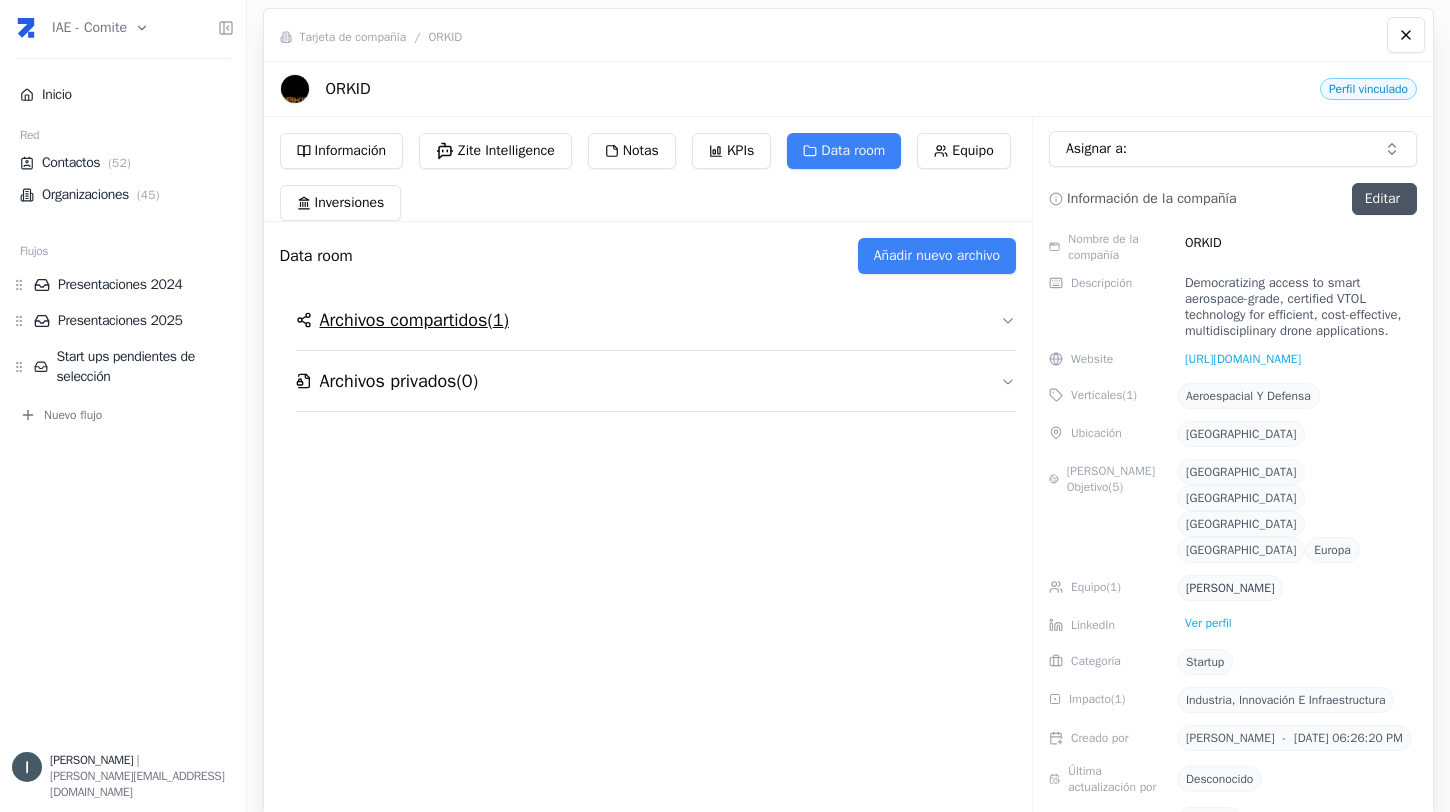 click 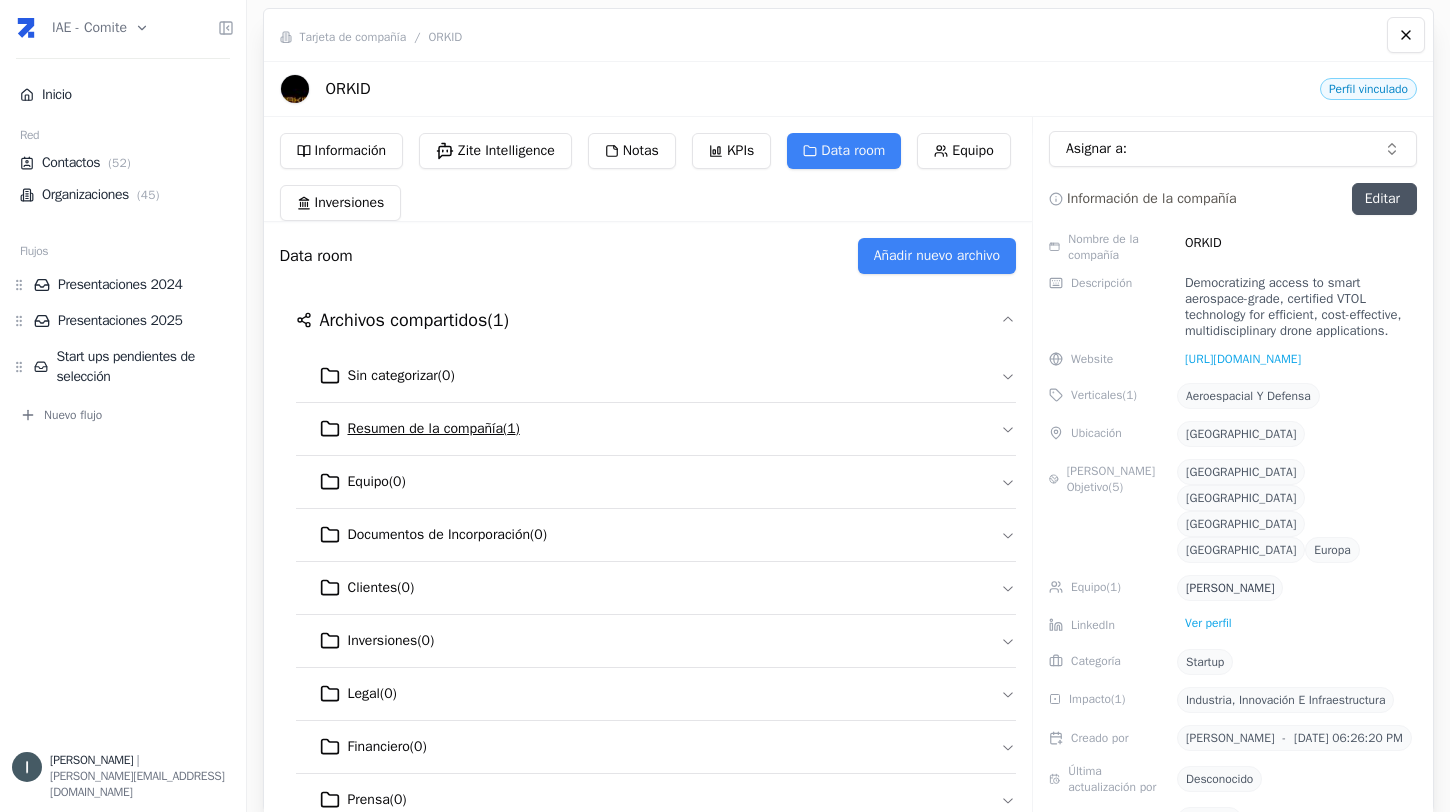 click 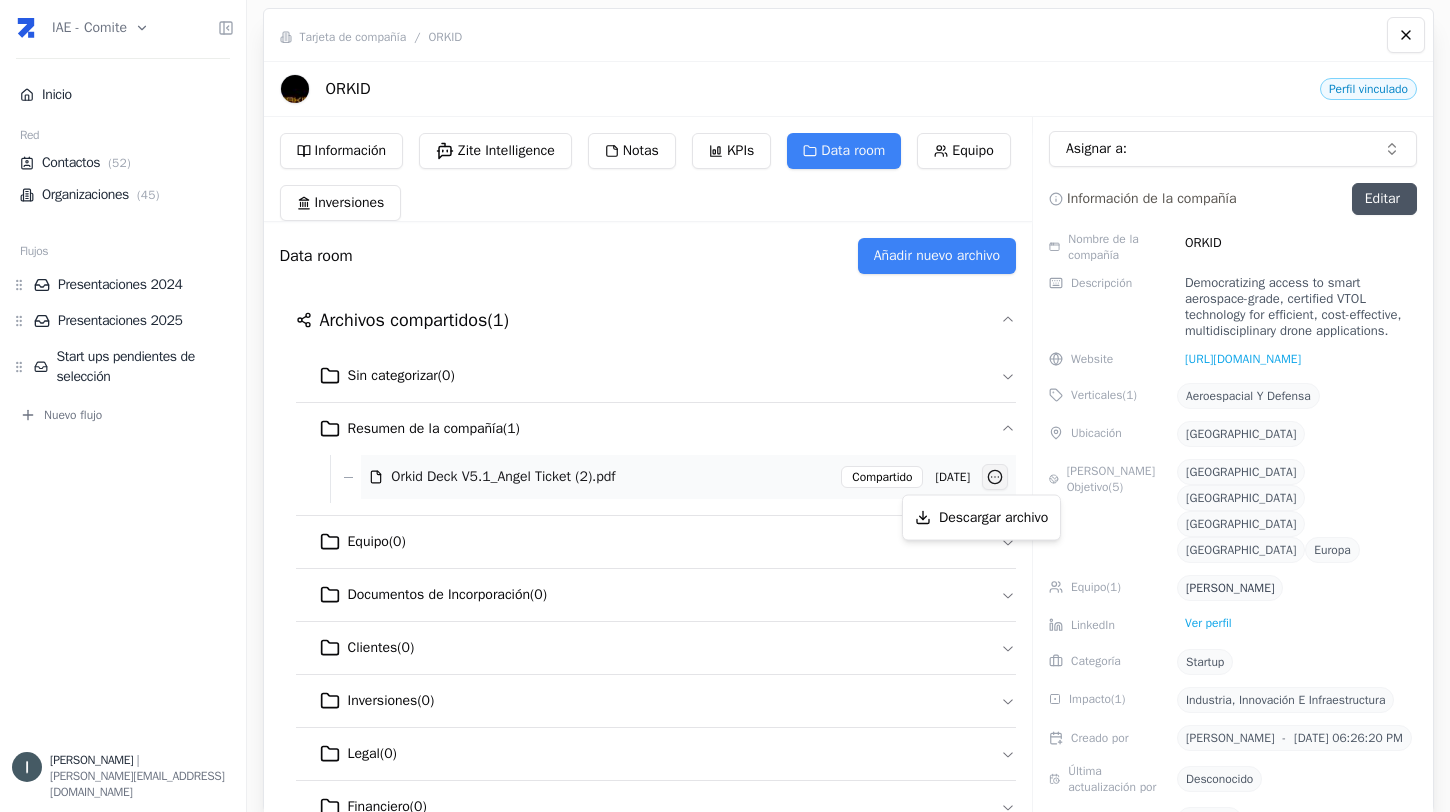 click on "IAE - Comite  Inicio Red Contactos ( 52 ) Organizaciones ( 45 ) Flujos Presentaciones 2024 Presentaciones 2025 Start ups pendientes de selección Nuevo flujo [PERSON_NAME]   |  [PERSON_NAME][EMAIL_ADDRESS][DOMAIN_NAME] Tarjeta de compañía / ORKID ORKID Perfil vinculado   Información   Zite Intelligence   Notas   KPIs   Data room   Equipo   Inversiones Data room Añadir nuevo archivo Archivos compartidos  ( 1 ) Sin categorizar  ( 0 ) Resumen de la compañía  ( 1 ) Orkid Deck V5.1_Angel Ticket (2).pdf Compartido [DATE] Equipo  ( 0 ) Documentos de Incorporación  ( 0 ) Clientes  ( 0 ) Inversiones  ( 0 ) Legal  ( 0 ) Financiero  ( 0 ) Prensa  ( 0 ) Archivos privados  ( 0 ) Asignar a:   Información de la compañía Editar   Nombre de la compañía ORKID   Descripción Democratizing access to smart aerospace-grade, certified VTOL technology for efficient, cost-effective, multidisciplinary drone applications.   Website [URL][DOMAIN_NAME] Verticales  ( 1 ) Aeroespacial y Defensa   Ubicación Colombia [PERSON_NAME] Objetivo   ( 5 )" at bounding box center (725, 406) 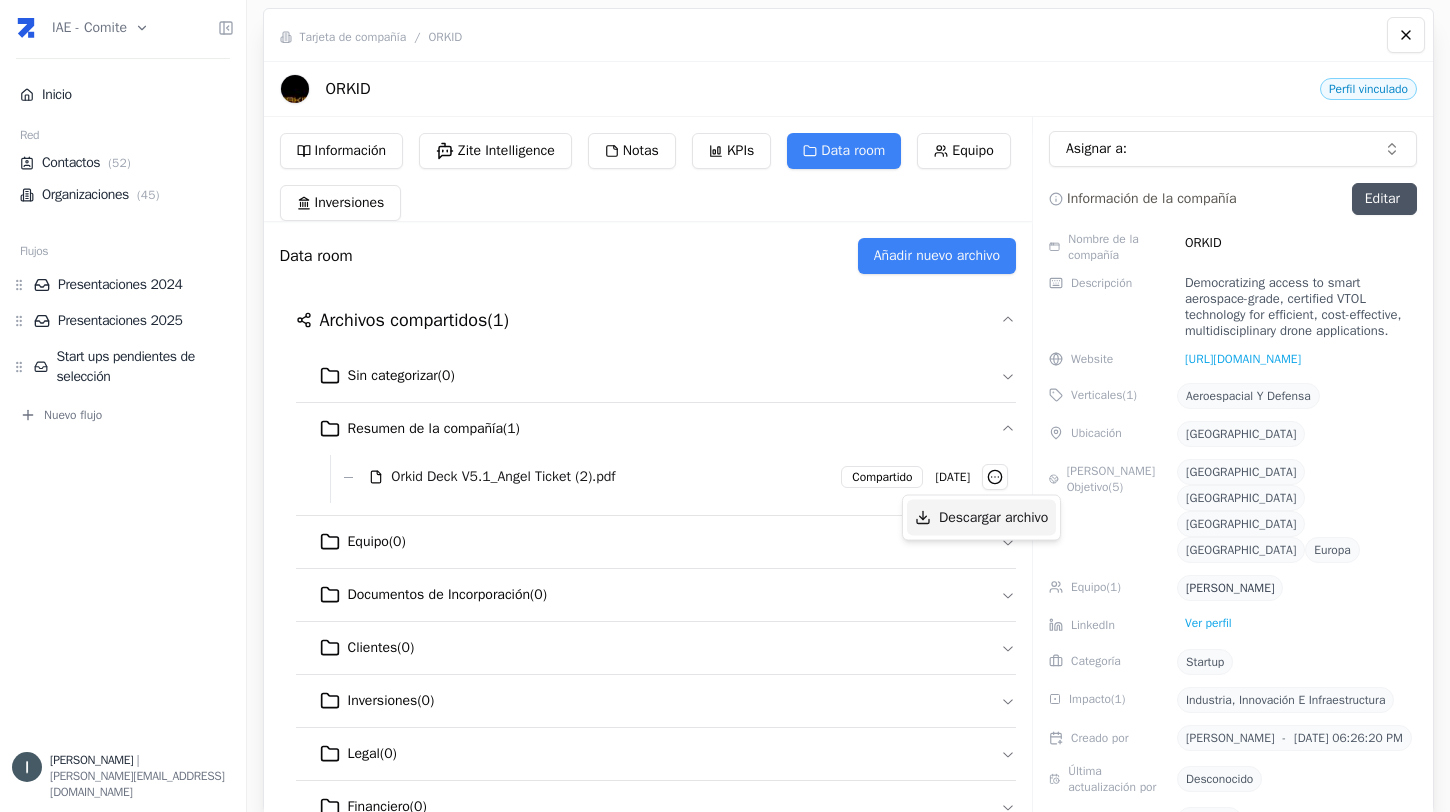 click on "Descargar archivo" at bounding box center [981, 518] 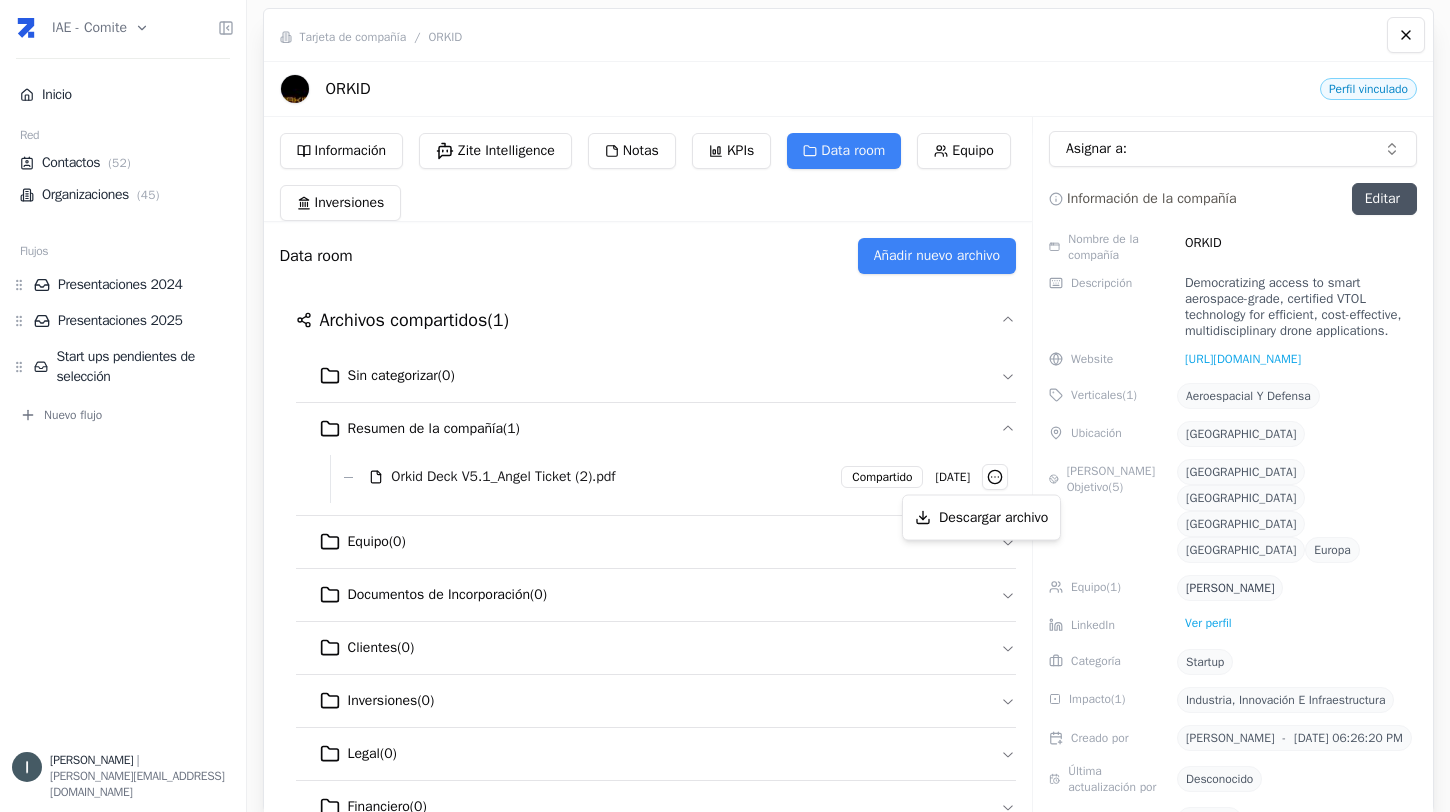 click on "IAE - Comite  Inicio Red Contactos ( 52 ) Organizaciones ( 45 ) Flujos Presentaciones 2024 Presentaciones 2025 Start ups pendientes de selección Nuevo flujo [PERSON_NAME]   |  [PERSON_NAME][EMAIL_ADDRESS][DOMAIN_NAME] Tarjeta de compañía / ORKID ORKID Perfil vinculado   Información   Zite Intelligence   Notas   KPIs   Data room   Equipo   Inversiones Data room Añadir nuevo archivo Archivos compartidos  ( 1 ) Sin categorizar  ( 0 ) Resumen de la compañía  ( 1 ) Orkid Deck V5.1_Angel Ticket (2).pdf Compartido [DATE] Equipo  ( 0 ) Documentos de Incorporación  ( 0 ) Clientes  ( 0 ) Inversiones  ( 0 ) Legal  ( 0 ) Financiero  ( 0 ) Prensa  ( 0 ) Archivos privados  ( 0 ) Asignar a:   Información de la compañía Editar   Nombre de la compañía ORKID   Descripción Democratizing access to smart aerospace-grade, certified VTOL technology for efficient, cost-effective, multidisciplinary drone applications.   Website [URL][DOMAIN_NAME] Verticales  ( 1 ) Aeroespacial y Defensa   Ubicación Colombia [PERSON_NAME] Objetivo   ( 5 )" at bounding box center (725, 406) 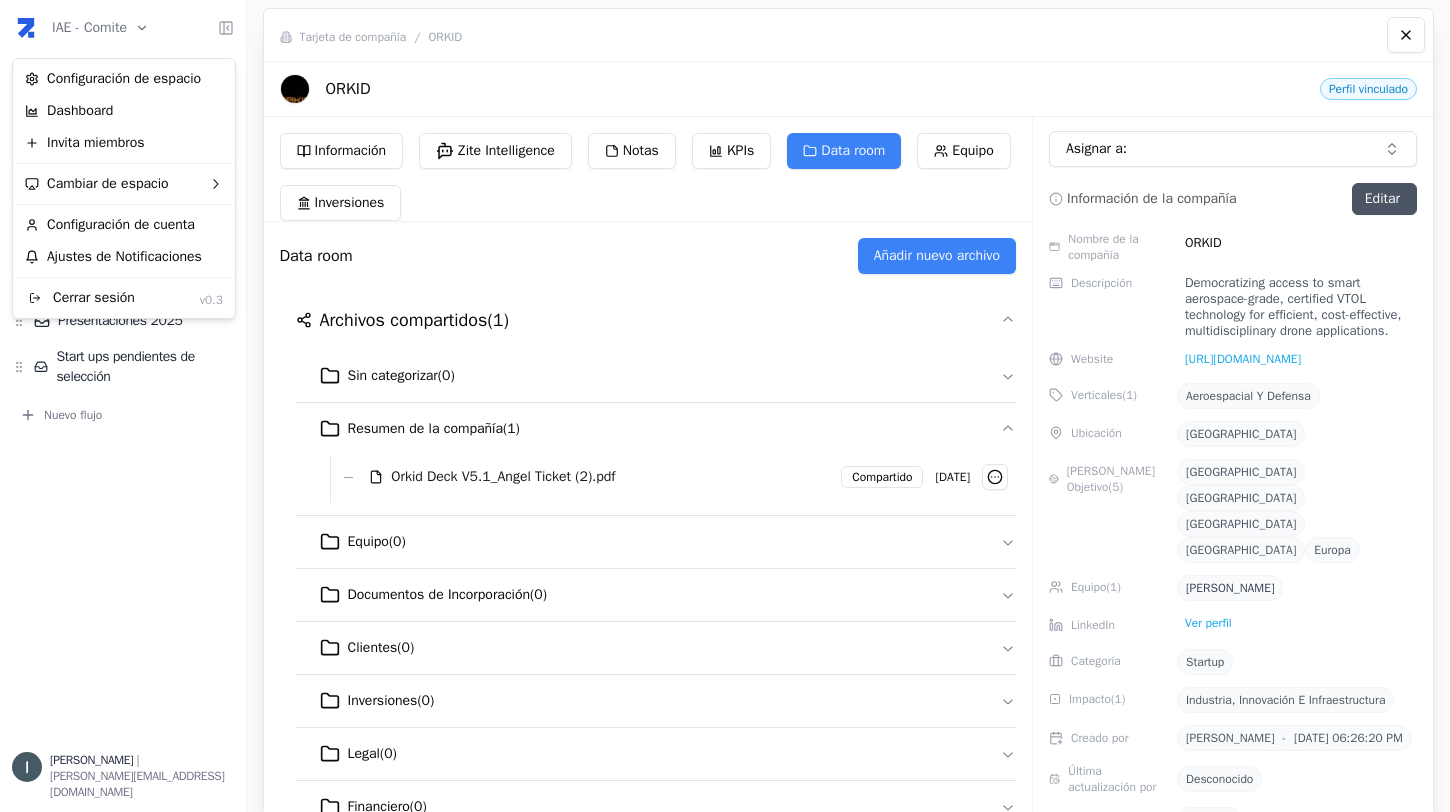 click on "IAE - Comite  Inicio Red Contactos ( 52 ) Organizaciones ( 45 ) Flujos Presentaciones 2024 Presentaciones 2025 Start ups pendientes de selección Nuevo flujo [PERSON_NAME]   |  [PERSON_NAME][EMAIL_ADDRESS][DOMAIN_NAME] Tarjeta de compañía / ORKID ORKID Perfil vinculado   Información   Zite Intelligence   Notas   KPIs   Data room   Equipo   Inversiones Data room Añadir nuevo archivo Archivos compartidos  ( 1 ) Sin categorizar  ( 0 ) Resumen de la compañía  ( 1 ) Orkid Deck V5.1_Angel Ticket (2).pdf Compartido [DATE] Equipo  ( 0 ) Documentos de Incorporación  ( 0 ) Clientes  ( 0 ) Inversiones  ( 0 ) Legal  ( 0 ) Financiero  ( 0 ) Prensa  ( 0 ) Archivos privados  ( 0 ) Asignar a:   Información de la compañía Editar   Nombre de la compañía ORKID   Descripción Democratizing access to smart aerospace-grade, certified VTOL technology for efficient, cost-effective, multidisciplinary drone applications.   Website [URL][DOMAIN_NAME] Verticales  ( 1 ) Aeroespacial y Defensa   Ubicación Colombia [PERSON_NAME] Objetivo   ( 5 )" at bounding box center [725, 406] 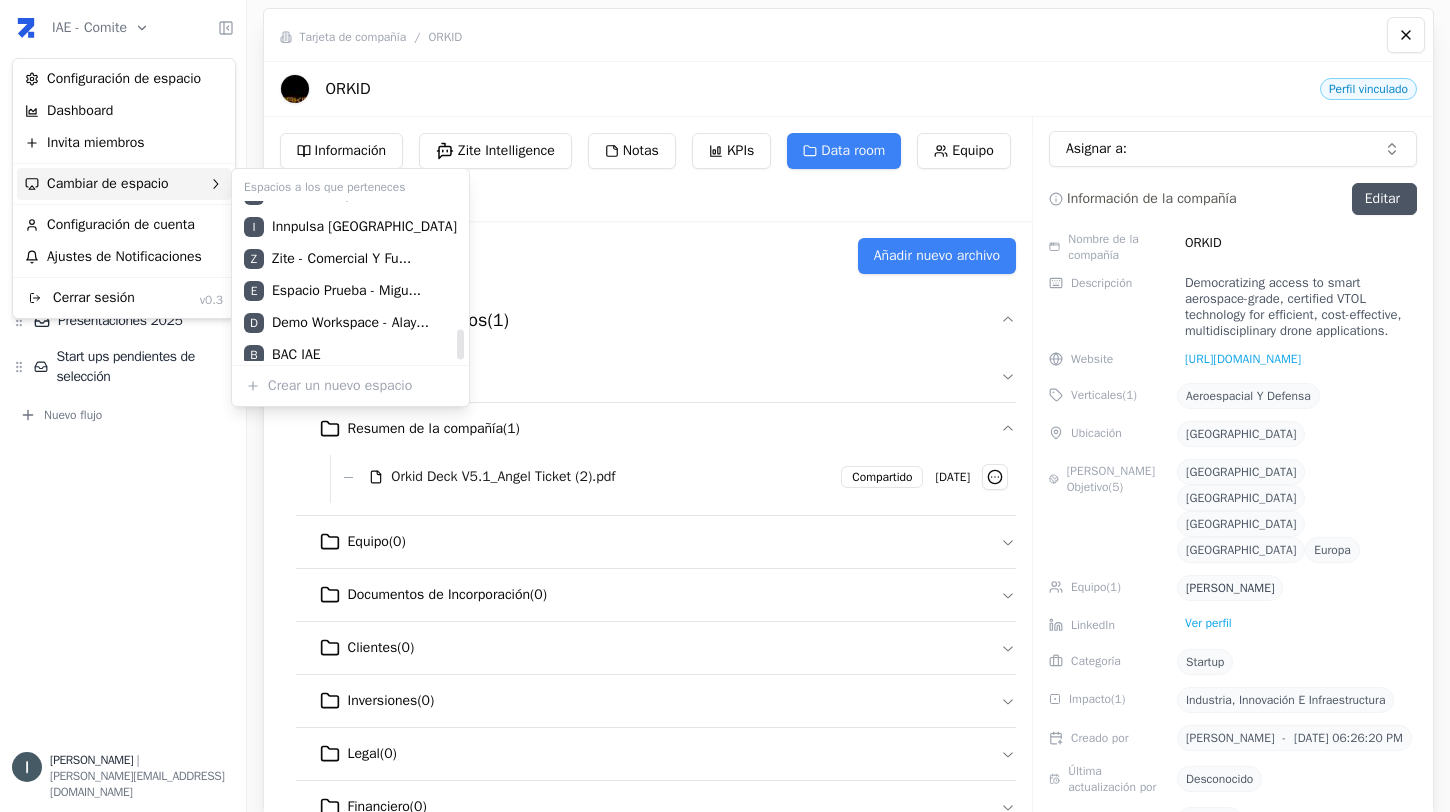scroll, scrollTop: 672, scrollLeft: 0, axis: vertical 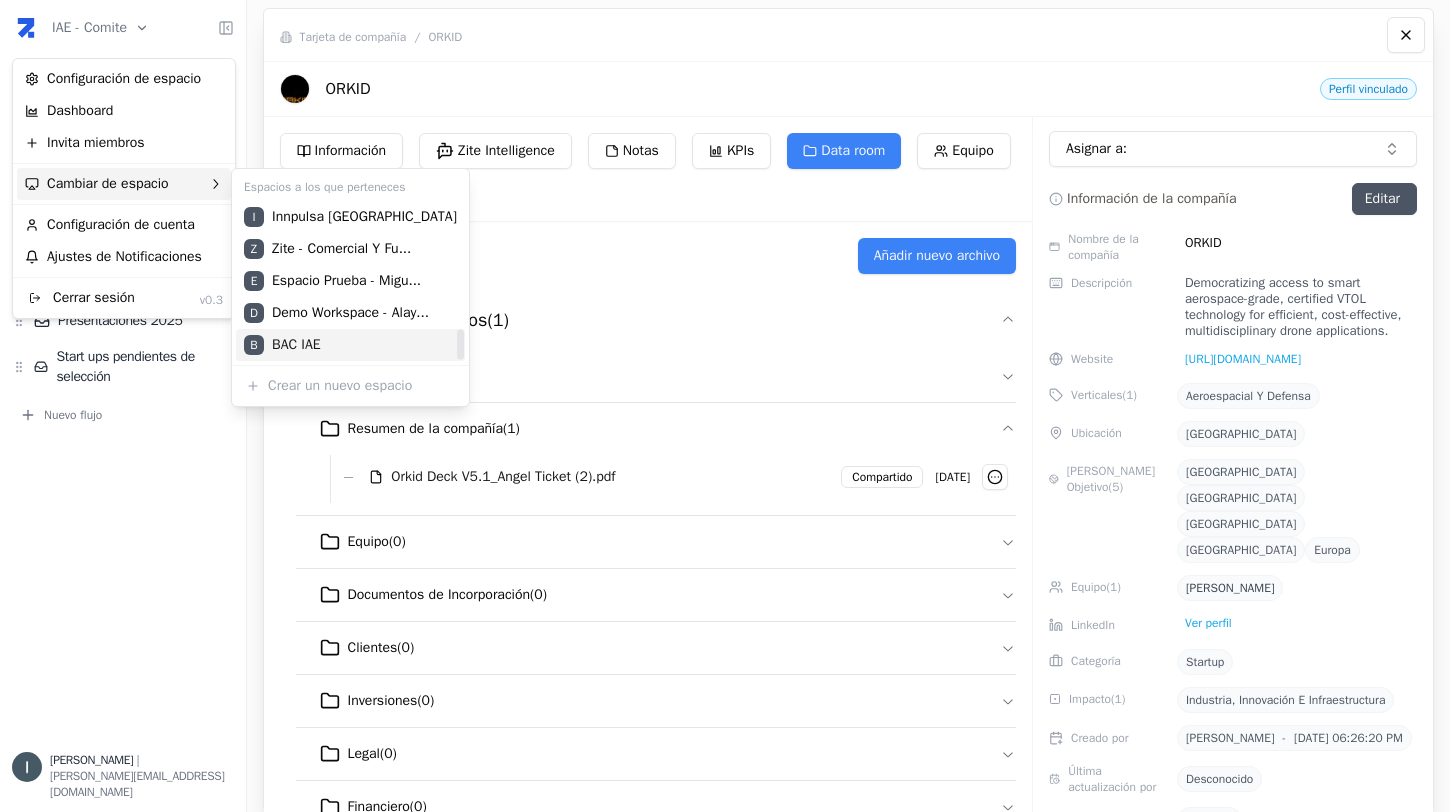 click on "B BAC IAE" at bounding box center (350, 345) 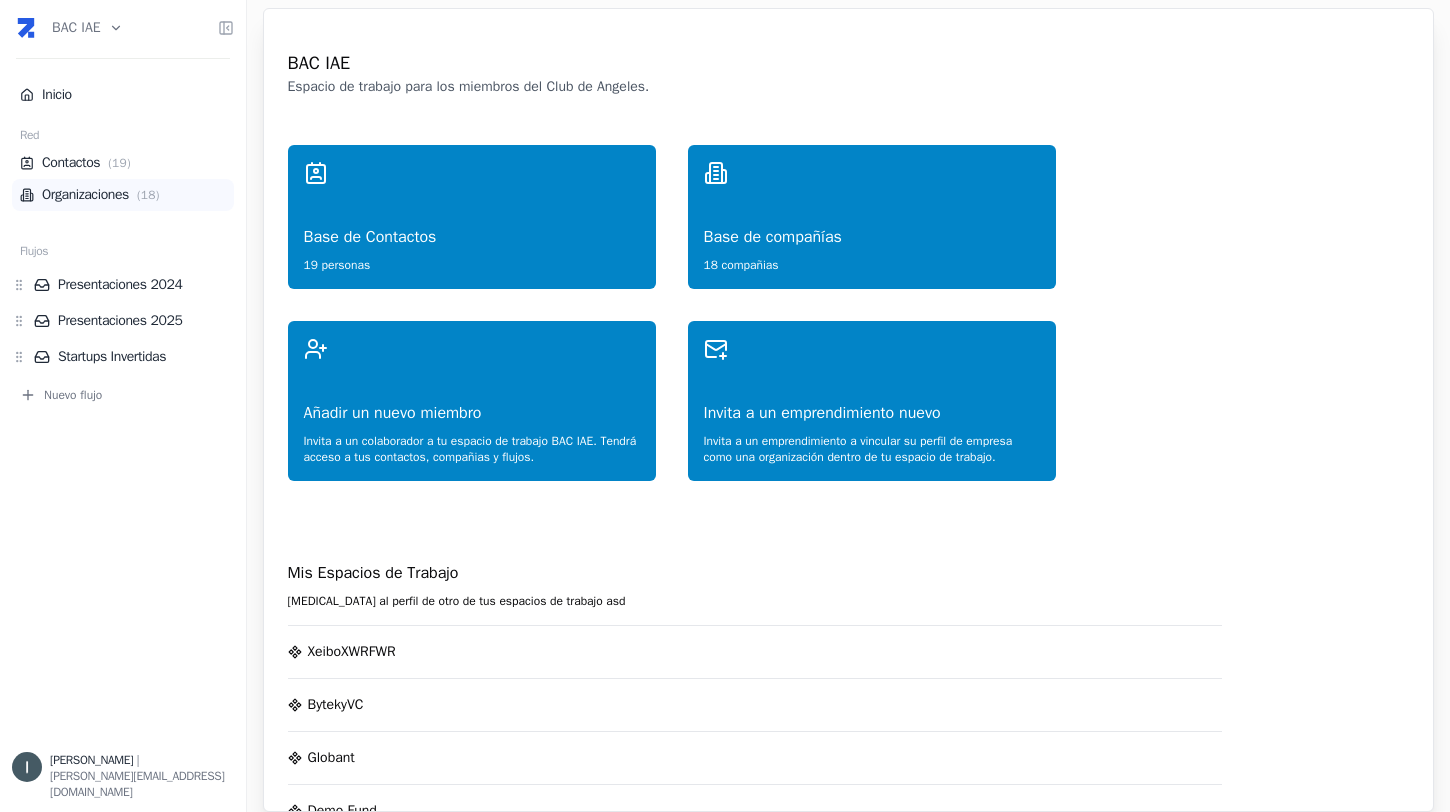 click on "Organizaciones ( 18 )" at bounding box center (123, 195) 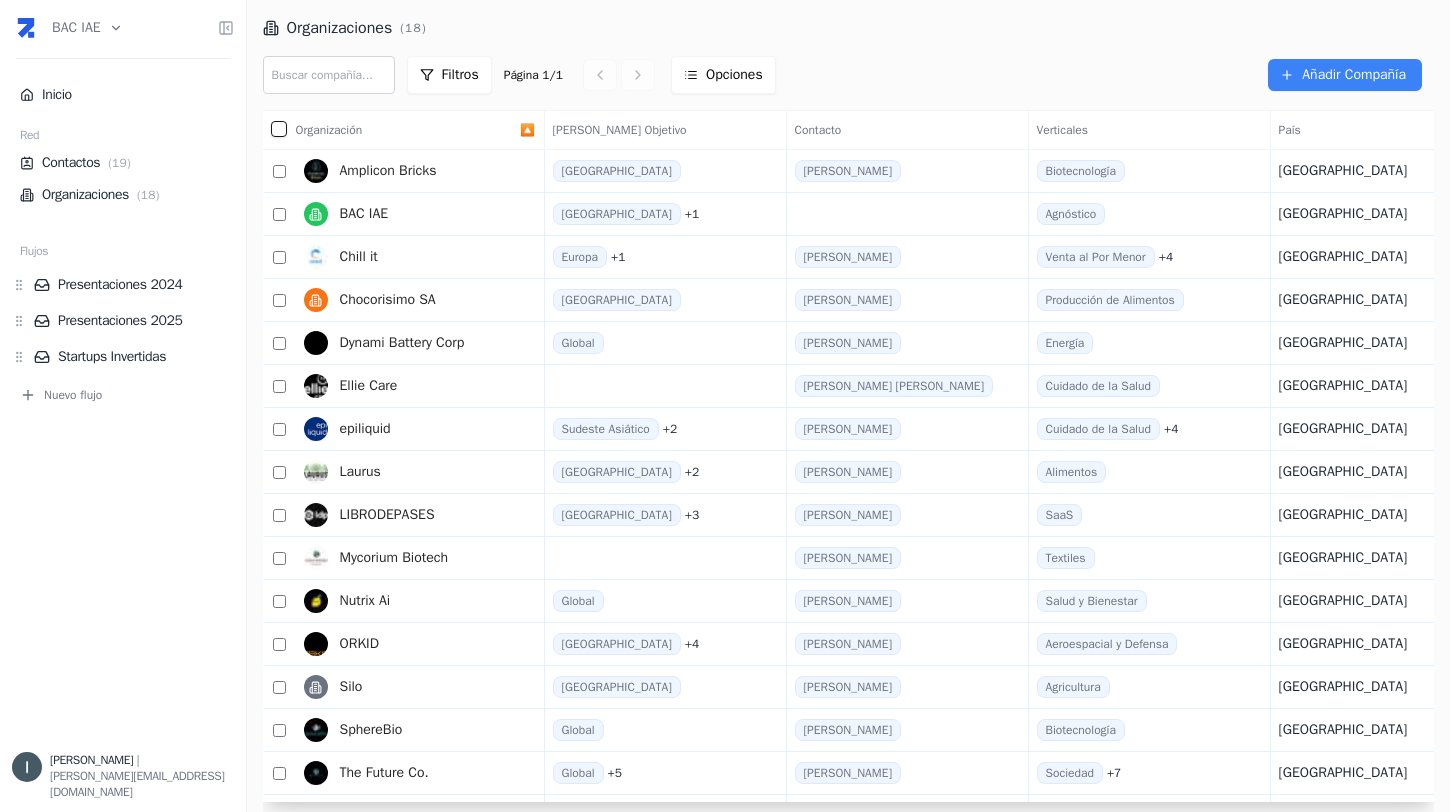 click on "Añadir Compañía" at bounding box center (1139, 75) 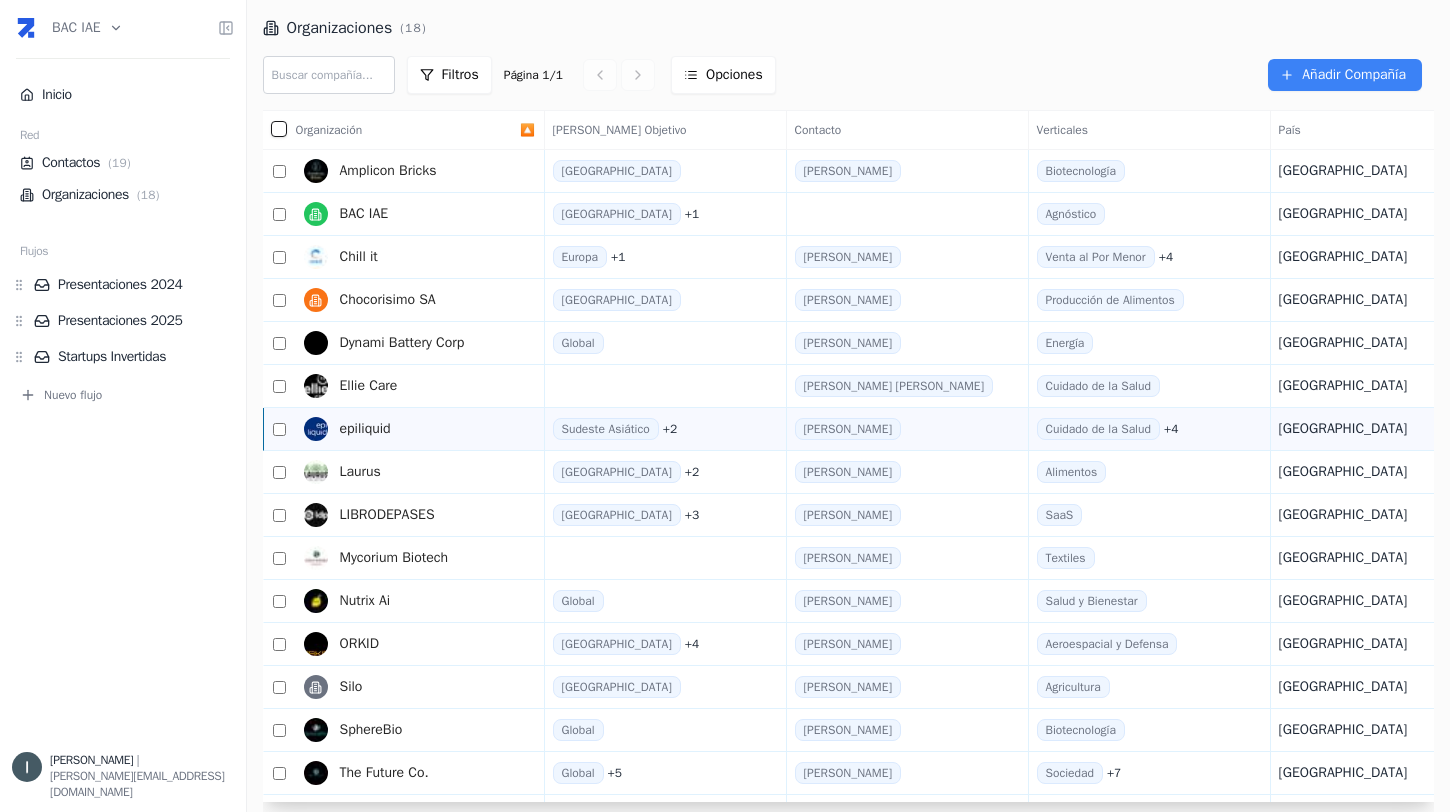 click on "epiliquid" at bounding box center [365, 429] 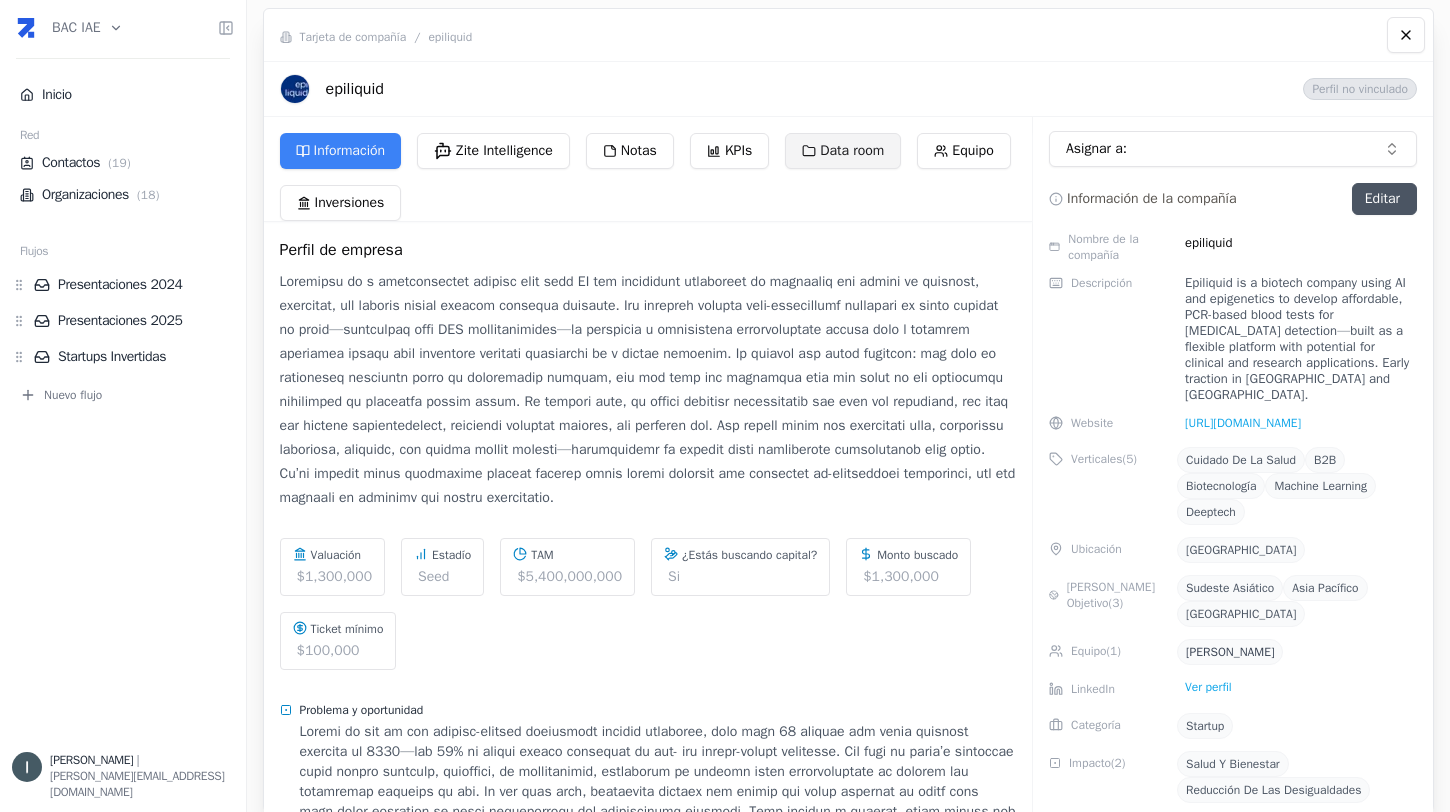 click on "Data room" at bounding box center [843, 151] 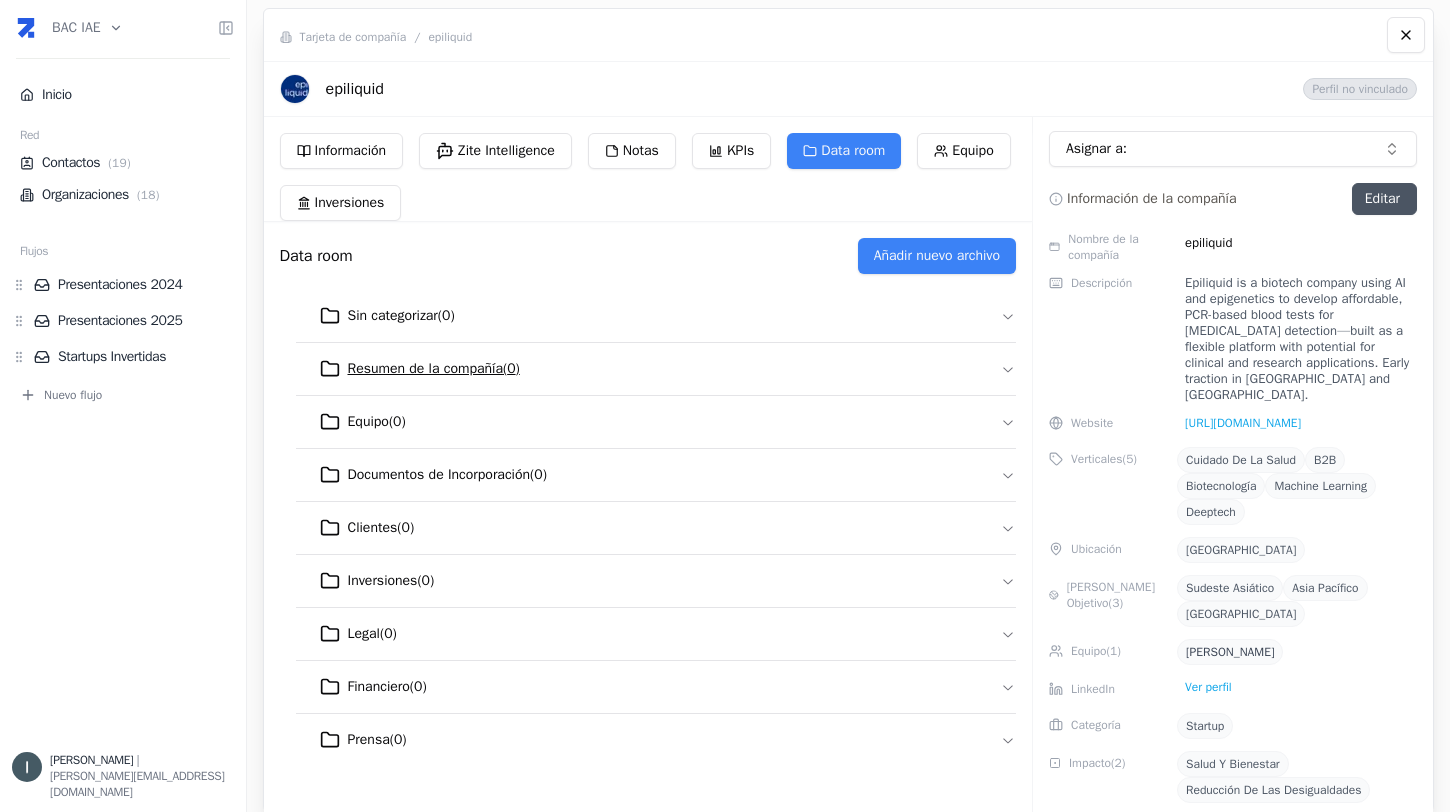 click 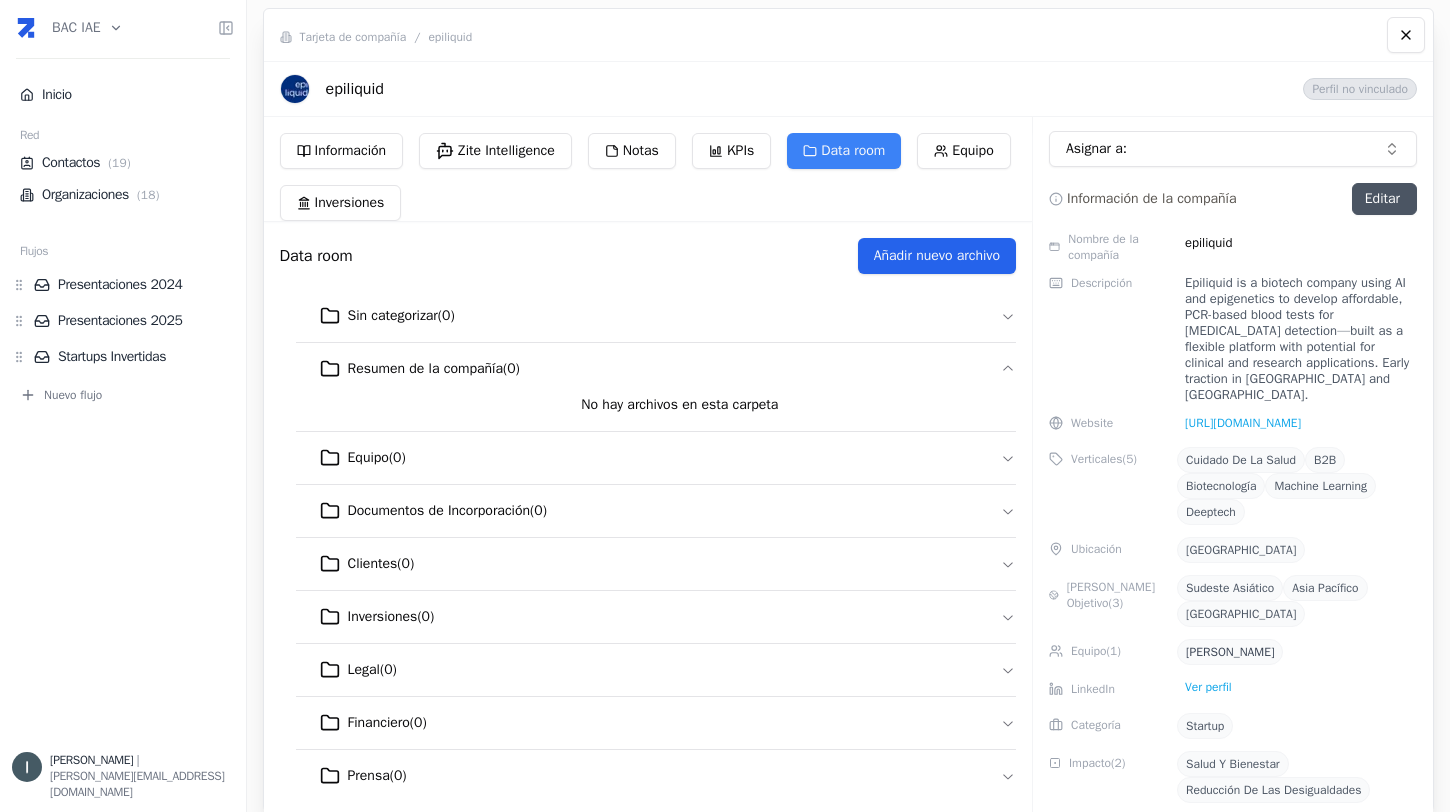 click on "Añadir nuevo archivo" at bounding box center (937, 256) 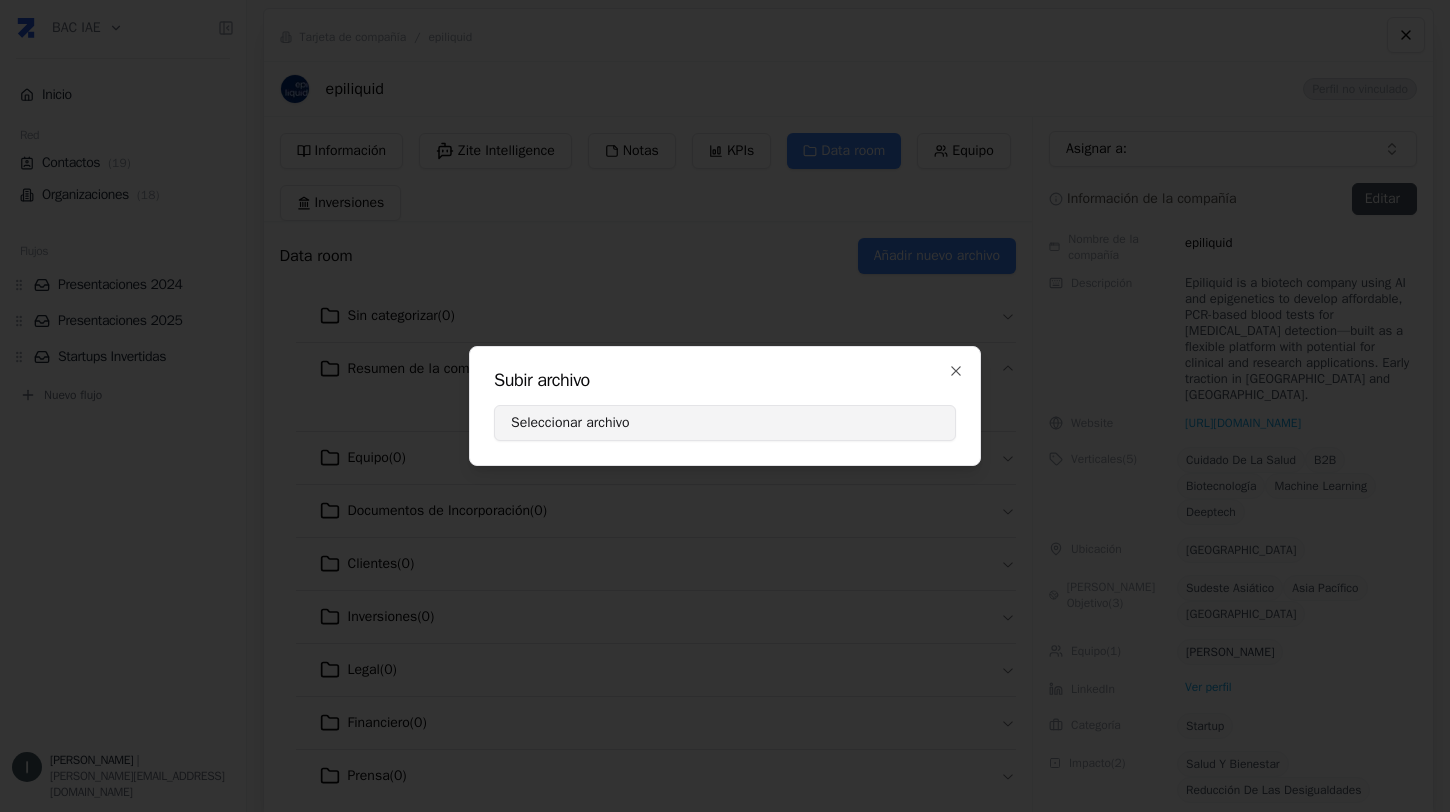 click on "Seleccionar archivo" at bounding box center [725, 423] 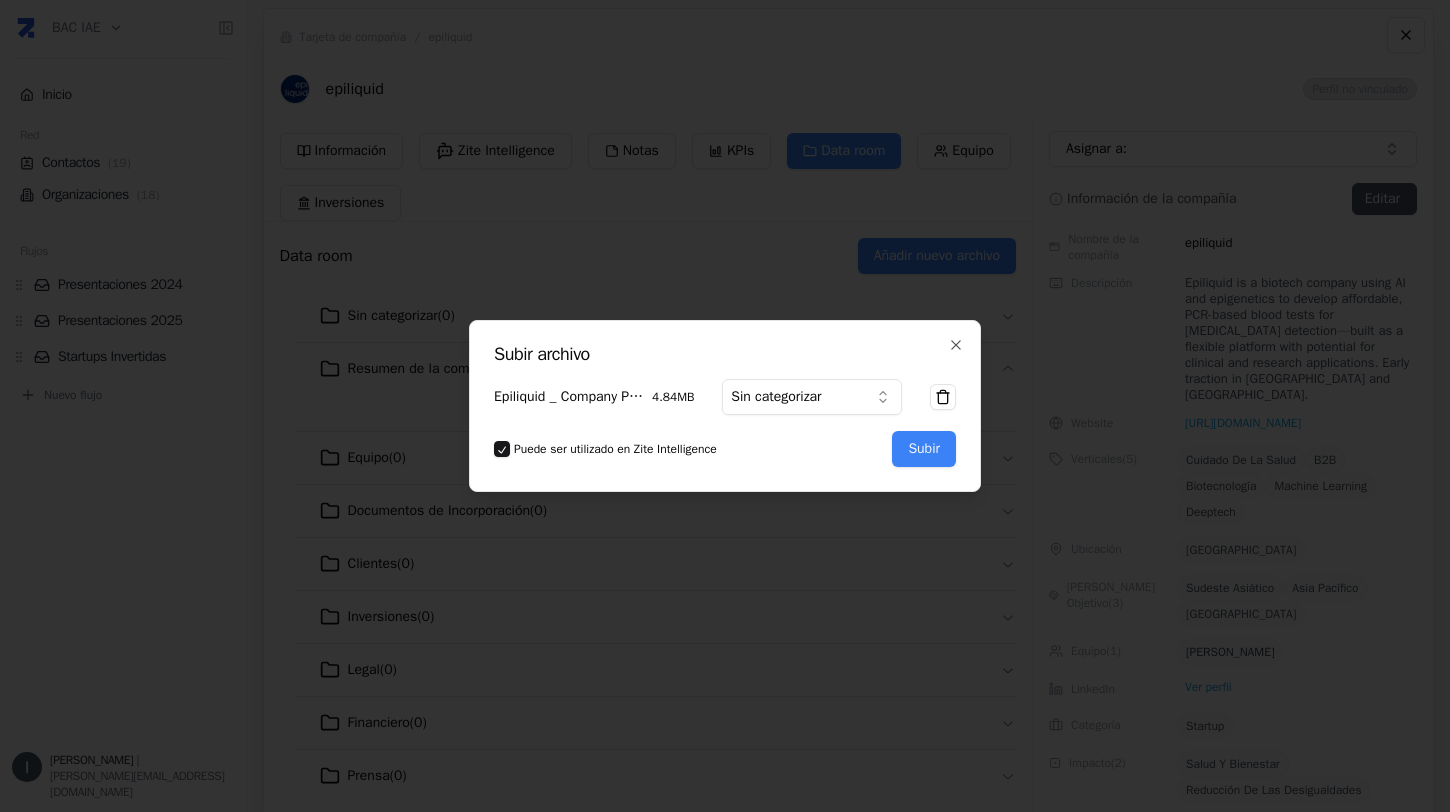 click on "BAC IAE Inicio Red Contactos ( 19 ) Organizaciones ( 18 ) Flujos Presentaciones 2024 Presentaciones 2025 Startups Invertidas Nuevo flujo [PERSON_NAME]   |  [PERSON_NAME][EMAIL_ADDRESS][DOMAIN_NAME] Tarjeta de compañía / epiliquid epiliquid Perfil no vinculado   Información   Zite Intelligence   Notas   KPIs   Data room   Equipo   Inversiones Data room Añadir nuevo archivo Sin categorizar  ( 0 ) Resumen de la compañía  ( 0 ) No hay archivos en esta carpeta Equipo  ( 0 ) Documentos de Incorporación  ( 0 ) Clientes  ( 0 ) Inversiones  ( 0 ) Legal  ( 0 ) Financiero  ( 0 ) Prensa  ( 0 ) Asignar a:   Información de la compañía Editar   Nombre de la compañía epiliquid   Descripción Epiliquid is a biotech company using AI and epigenetics to develop affordable, PCR-based blood tests for [MEDICAL_DATA] detection—built as a flexible platform with potential for clinical and research applications. Early traction in [GEOGRAPHIC_DATA] and [GEOGRAPHIC_DATA].   Website [URL][DOMAIN_NAME] Verticales  ( 5 ) Cuidado de la Salud B2B Biotecnología    (" at bounding box center [725, 406] 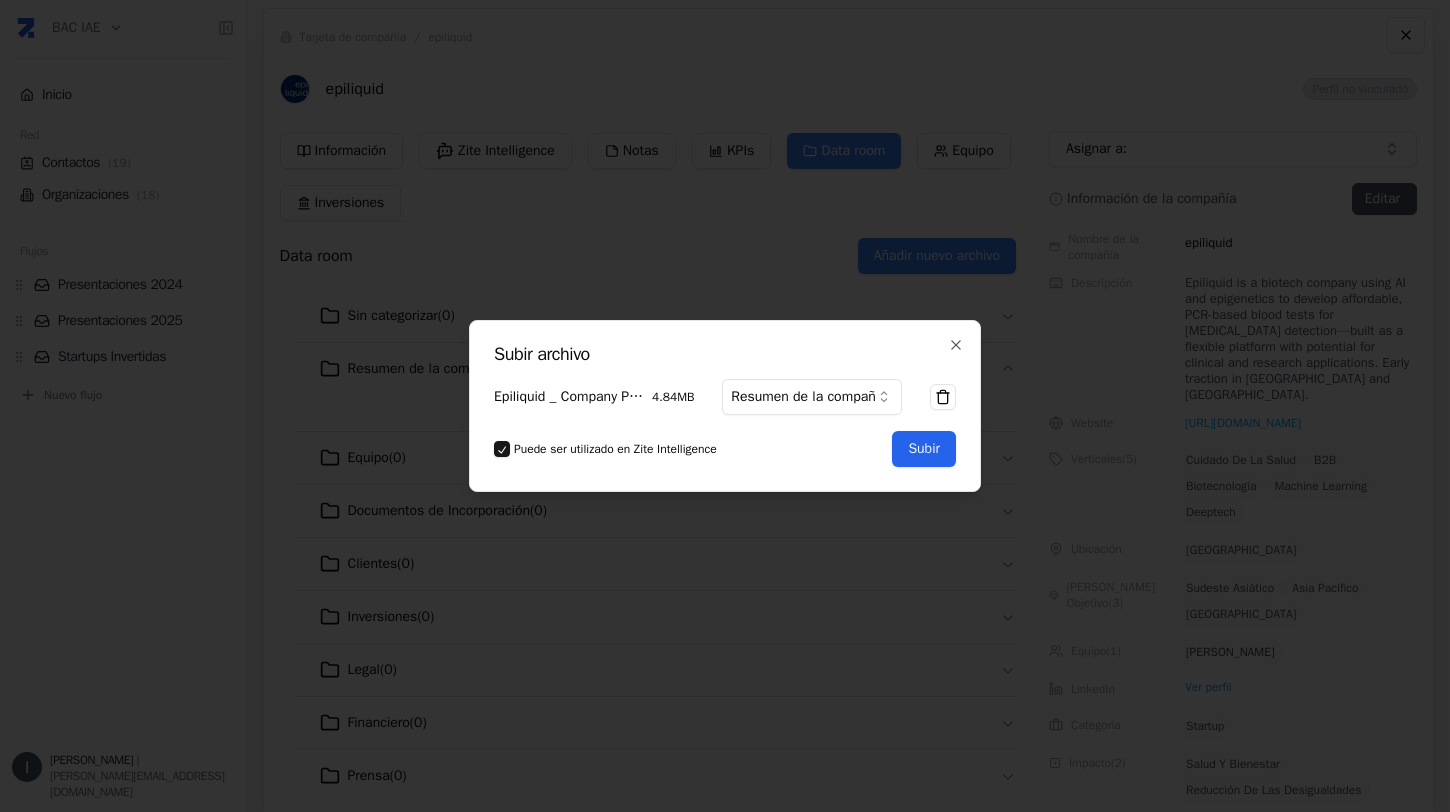 click on "Subir" at bounding box center [924, 449] 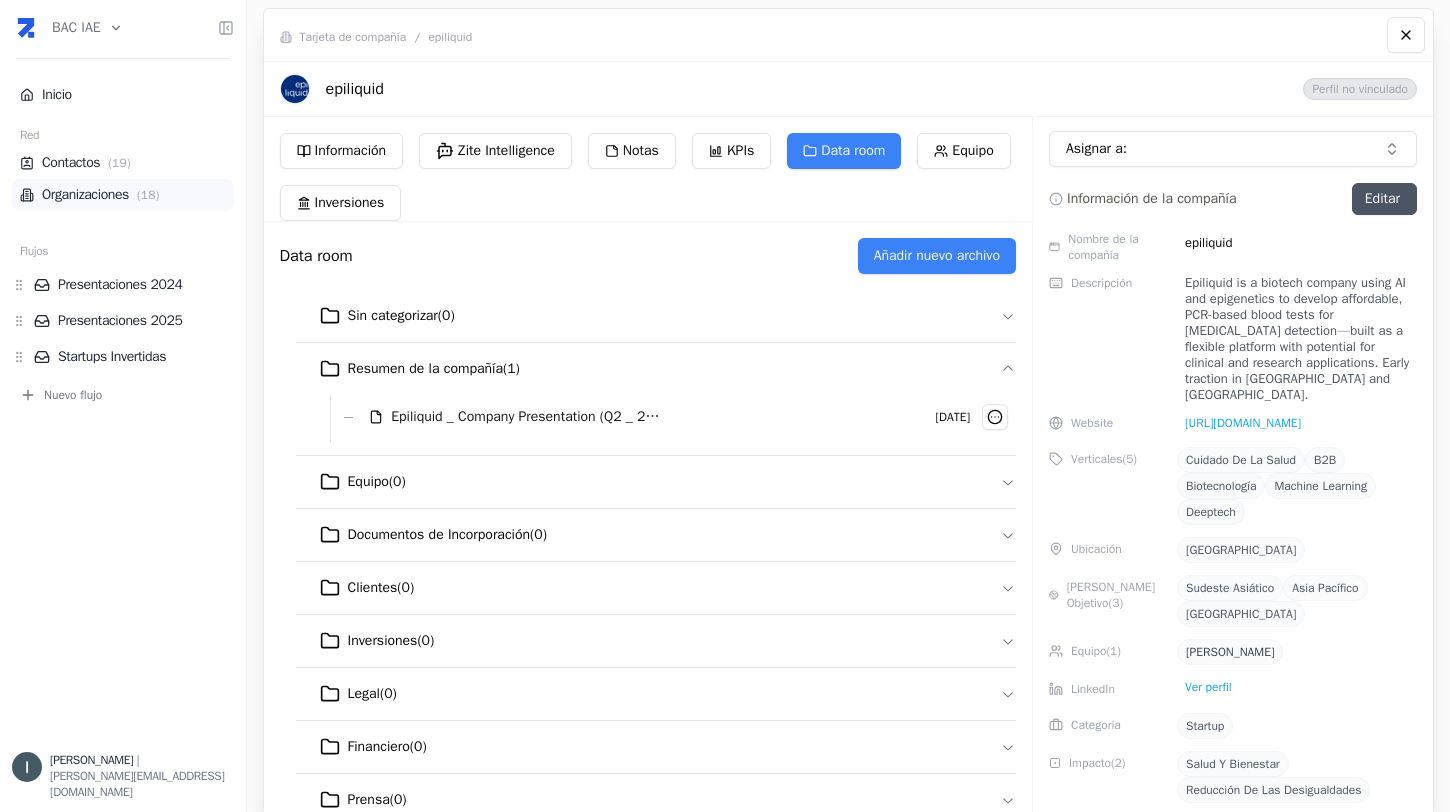 click on "Organizaciones ( 18 )" at bounding box center [123, 195] 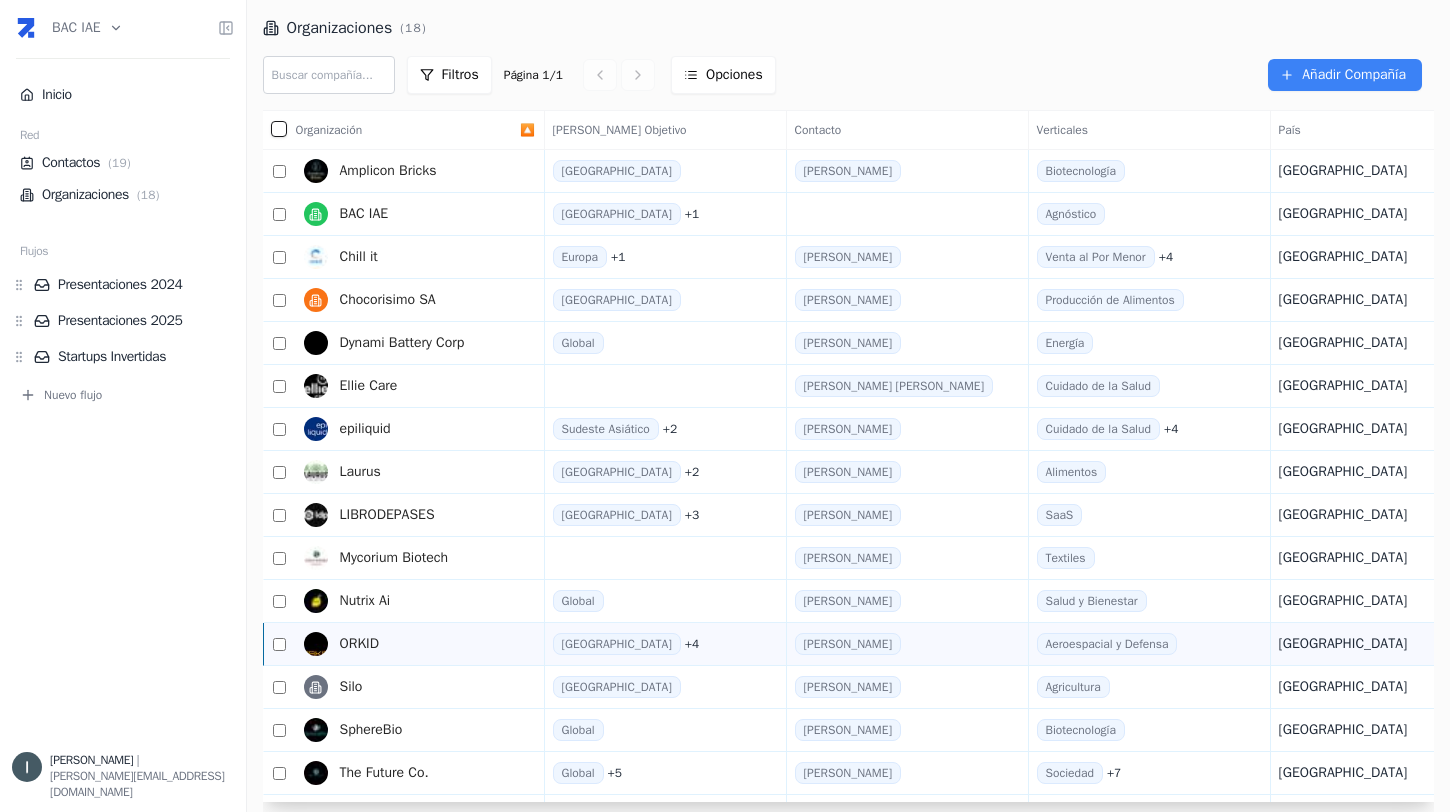 click on "ORKID" at bounding box center [408, 644] 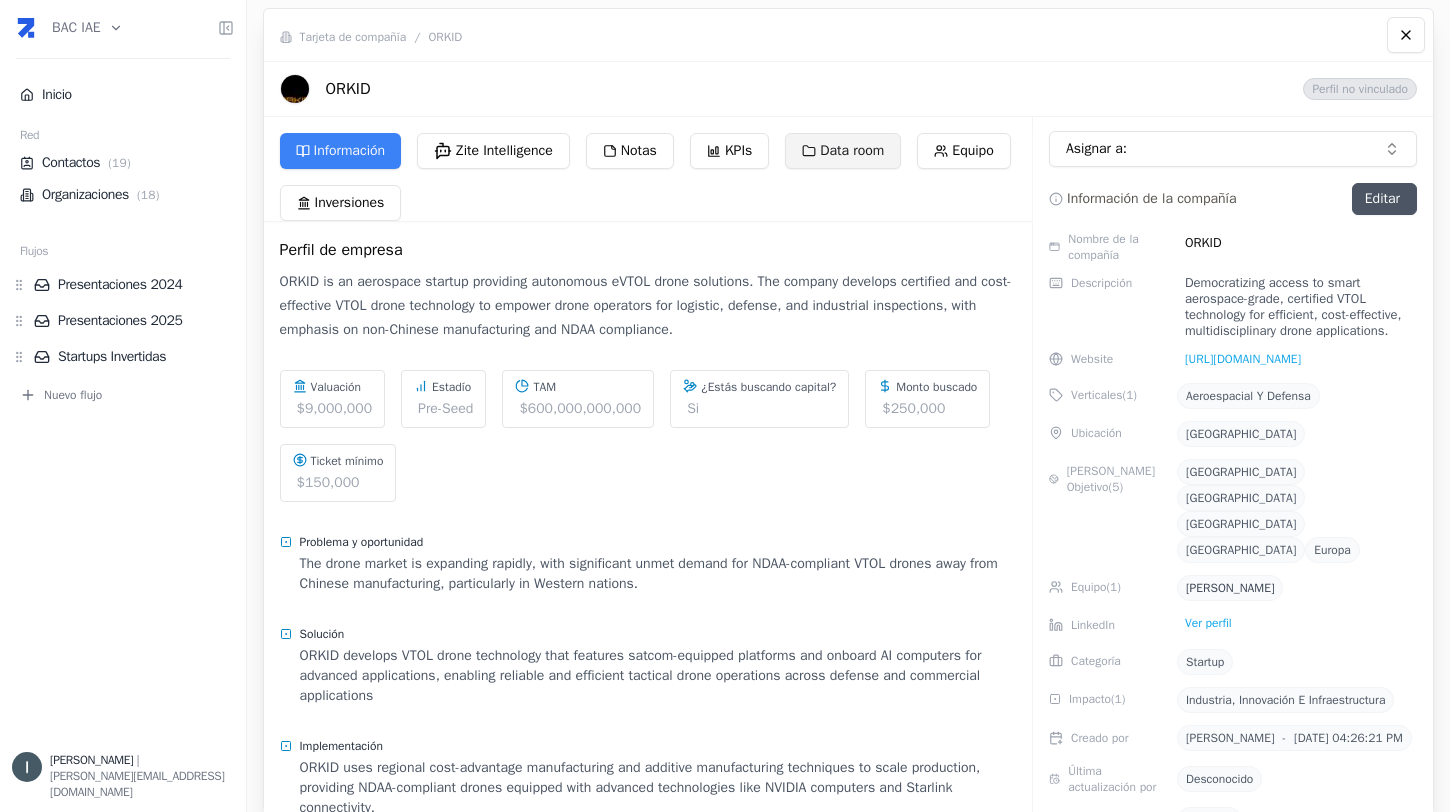 click on "Data room" at bounding box center (843, 151) 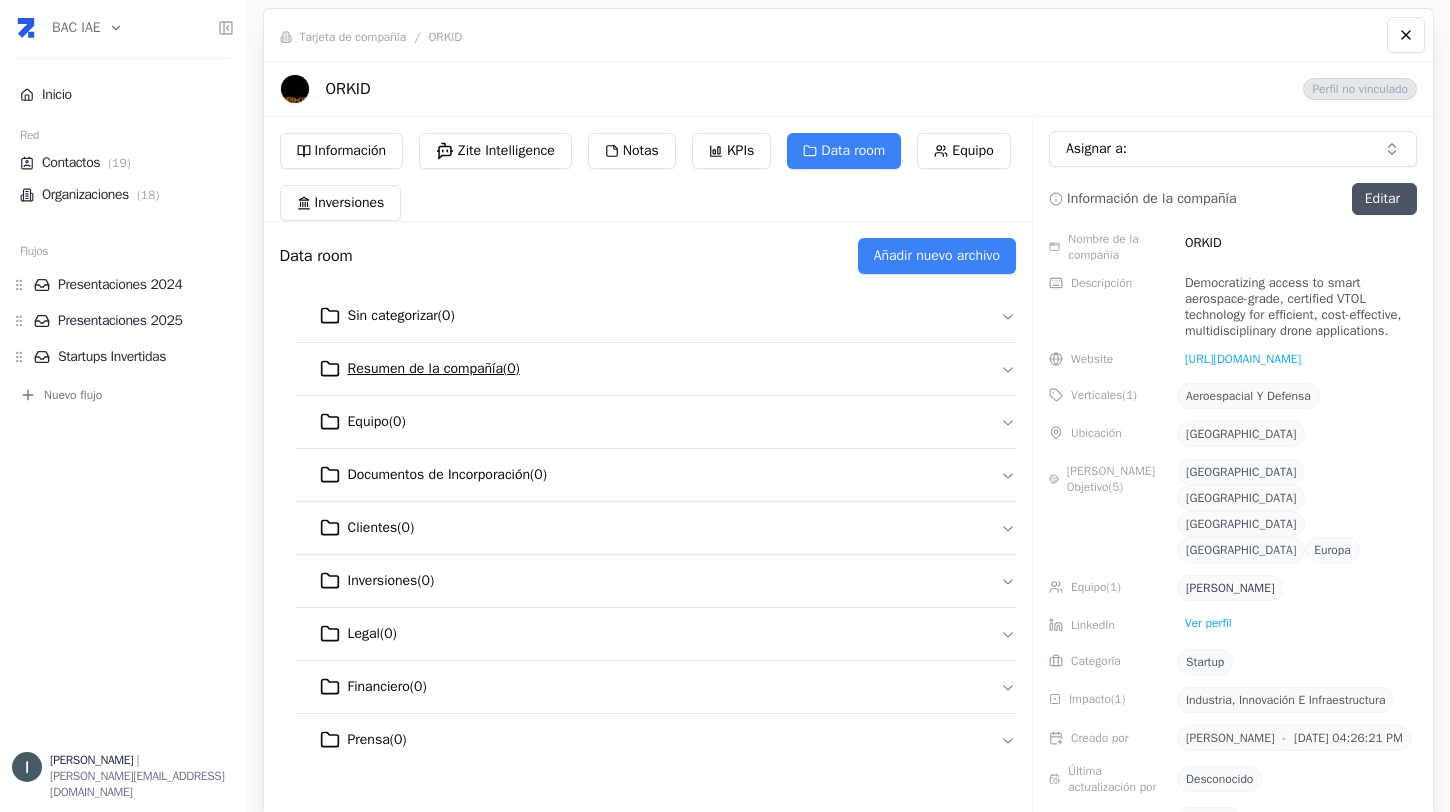 click 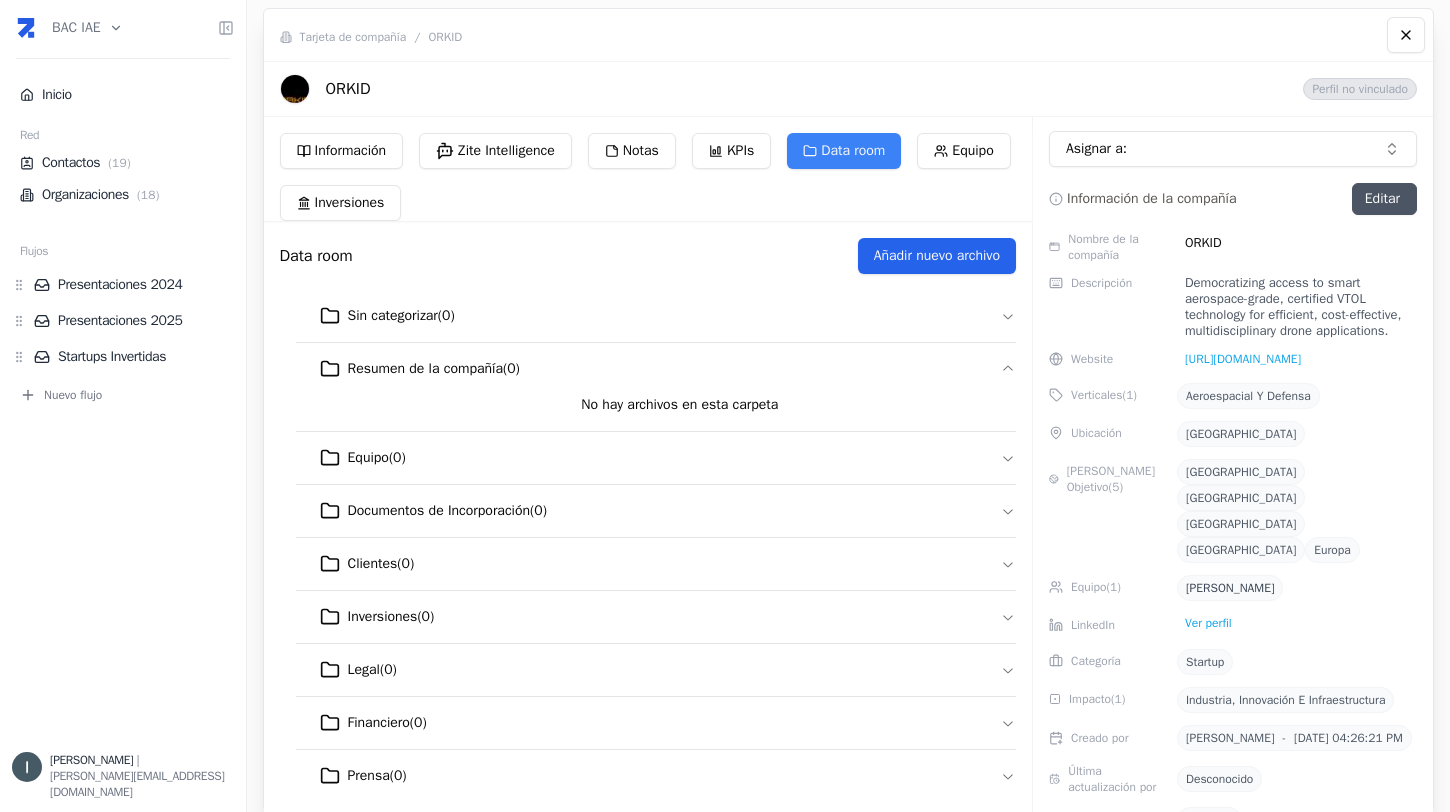 click on "Añadir nuevo archivo" at bounding box center [937, 256] 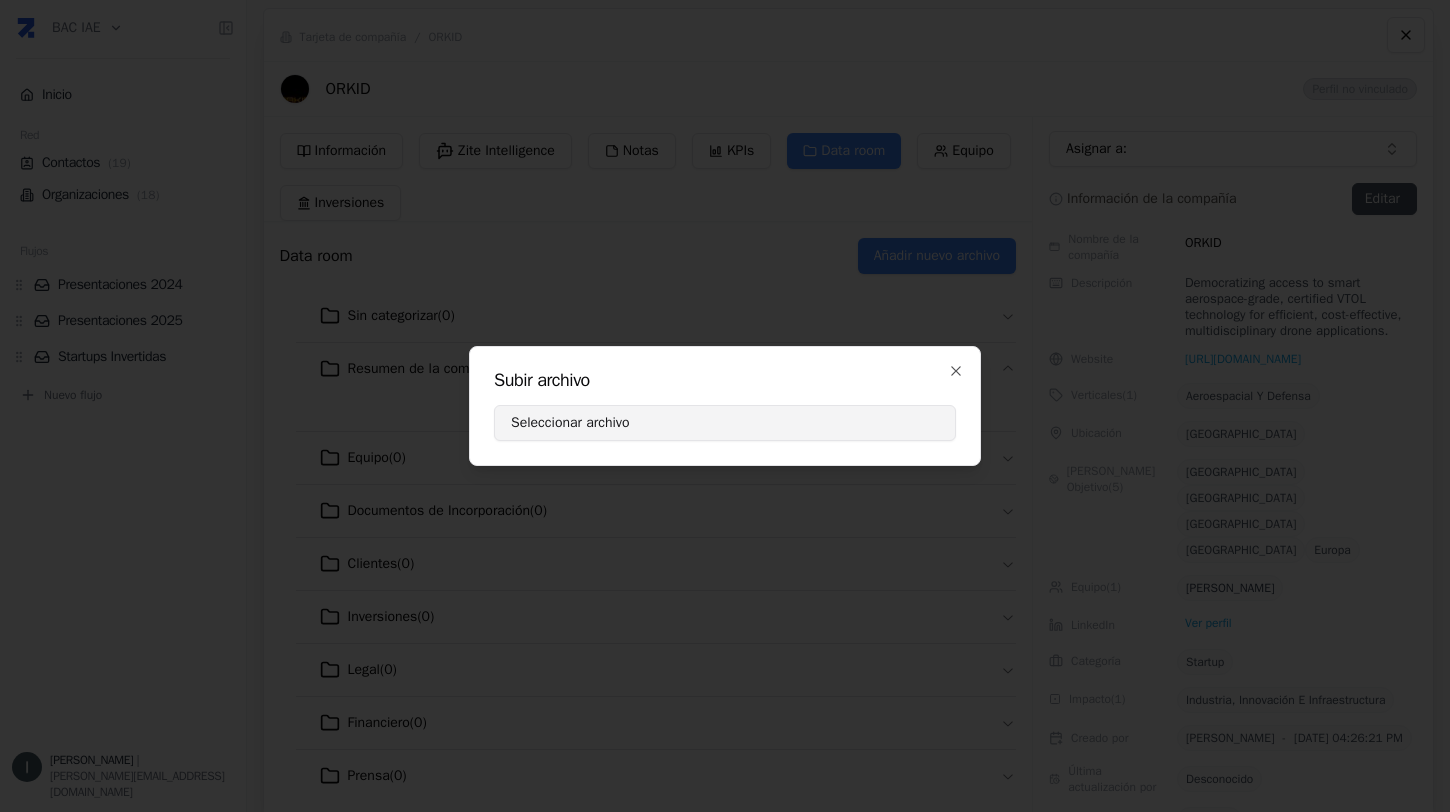click on "Seleccionar archivo" at bounding box center (725, 423) 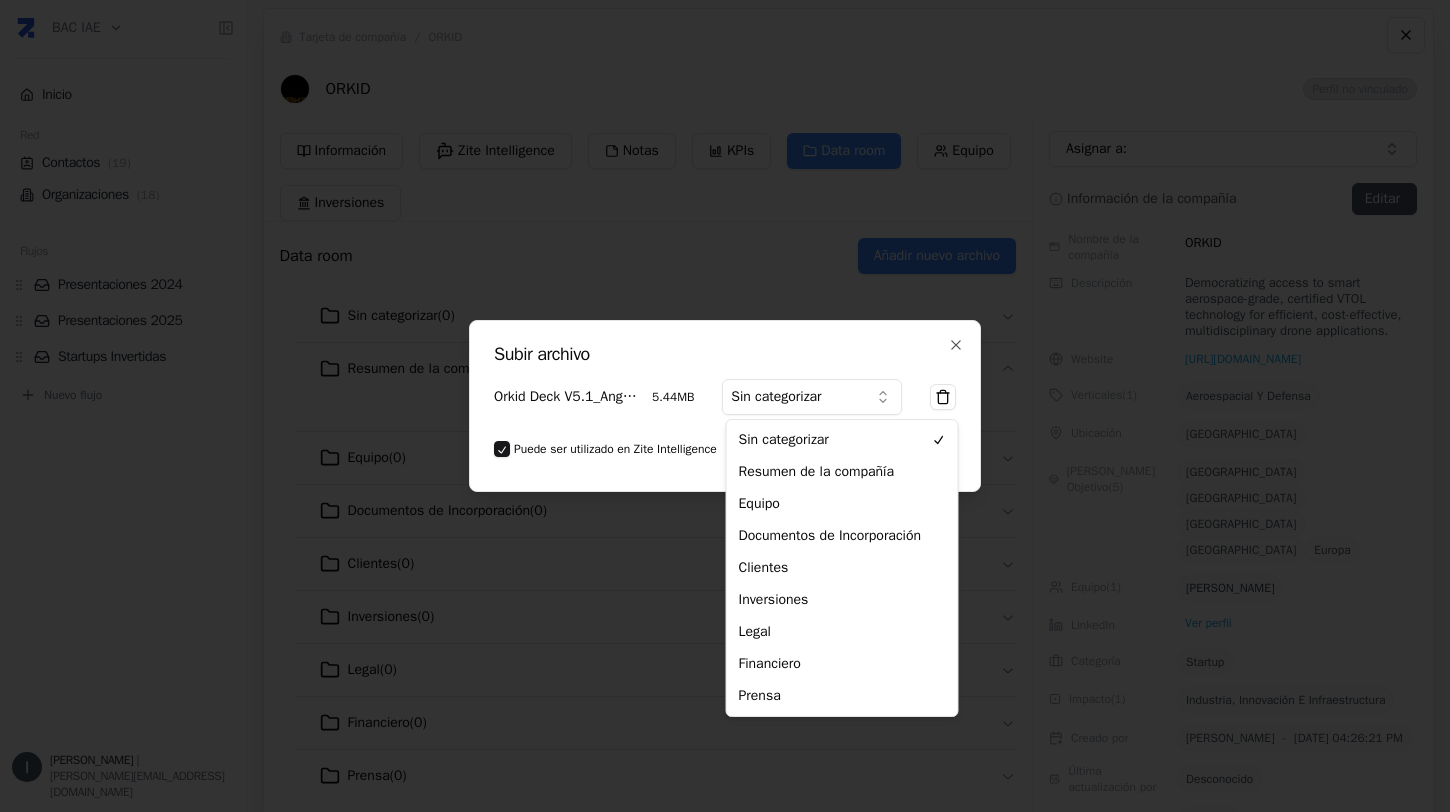 click on "BAC IAE Inicio Red Contactos ( 19 ) Organizaciones ( 18 ) Flujos Presentaciones 2024 Presentaciones 2025 Startups Invertidas Nuevo flujo [PERSON_NAME]   |  [PERSON_NAME][EMAIL_ADDRESS][DOMAIN_NAME] Tarjeta de compañía / ORKID ORKID Perfil no vinculado   Información   Zite Intelligence   Notas   KPIs   Data room   Equipo   Inversiones Data room Añadir nuevo archivo Sin categorizar  ( 0 ) Resumen de la compañía  ( 0 ) No hay archivos en esta carpeta Equipo  ( 0 ) Documentos de Incorporación  ( 0 ) Clientes  ( 0 ) Inversiones  ( 0 ) Legal  ( 0 ) Financiero  ( 0 ) Prensa  ( 0 ) Asignar a:   Información de la compañía Editar   Nombre de la compañía ORKID   Descripción Democratizing access to smart aerospace-grade, certified VTOL technology for efficient, cost-effective, multidisciplinary drone applications.   Website [URL][DOMAIN_NAME] Verticales  ( 1 ) Aeroespacial y Defensa   Ubicación Colombia [PERSON_NAME] Objetivo   ( 5 ) [GEOGRAPHIC_DATA] [GEOGRAPHIC_DATA] [GEOGRAPHIC_DATA] [GEOGRAPHIC_DATA] Europa   Equipo  ( 1 ) [PERSON_NAME]" at bounding box center (725, 406) 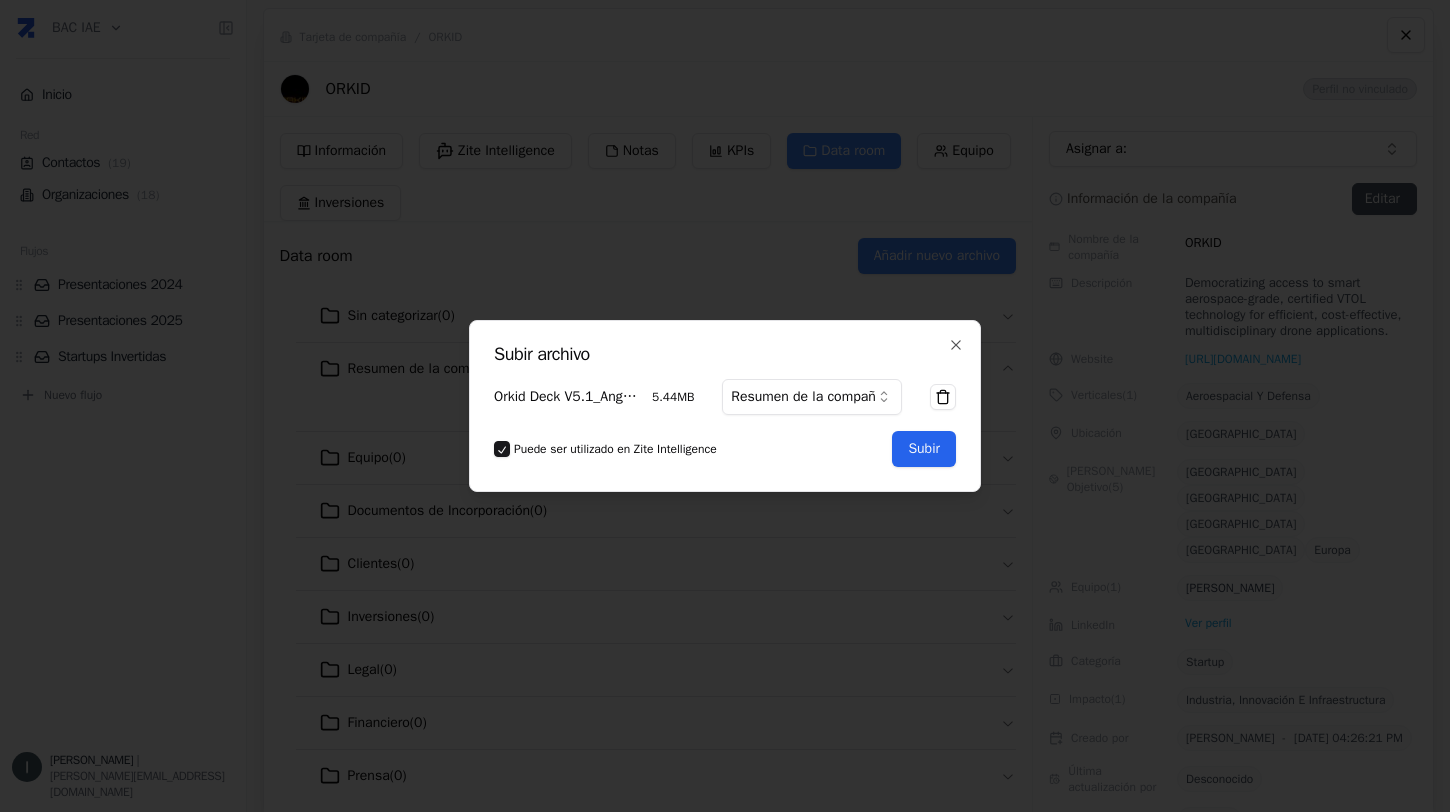 click on "Subir" at bounding box center (924, 449) 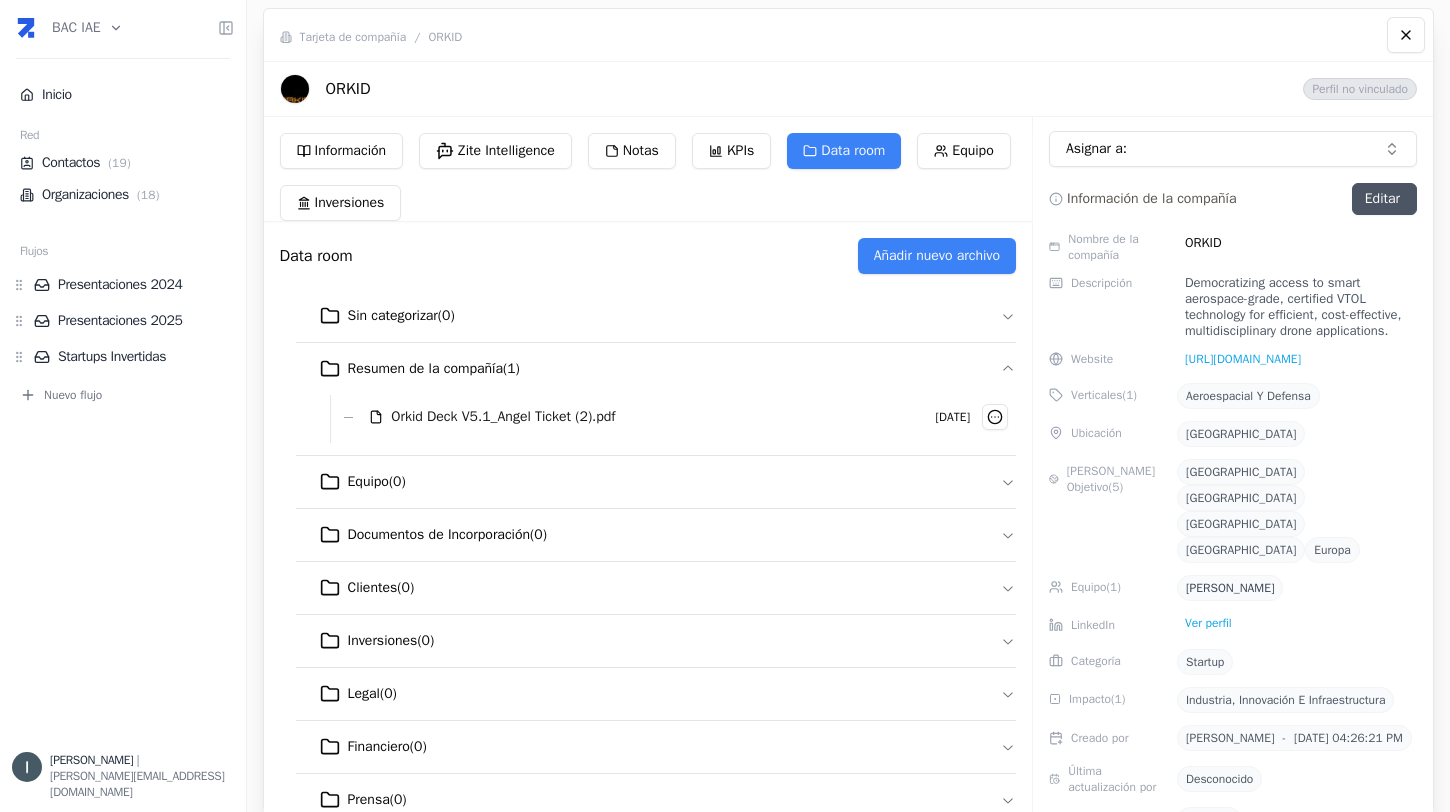 type 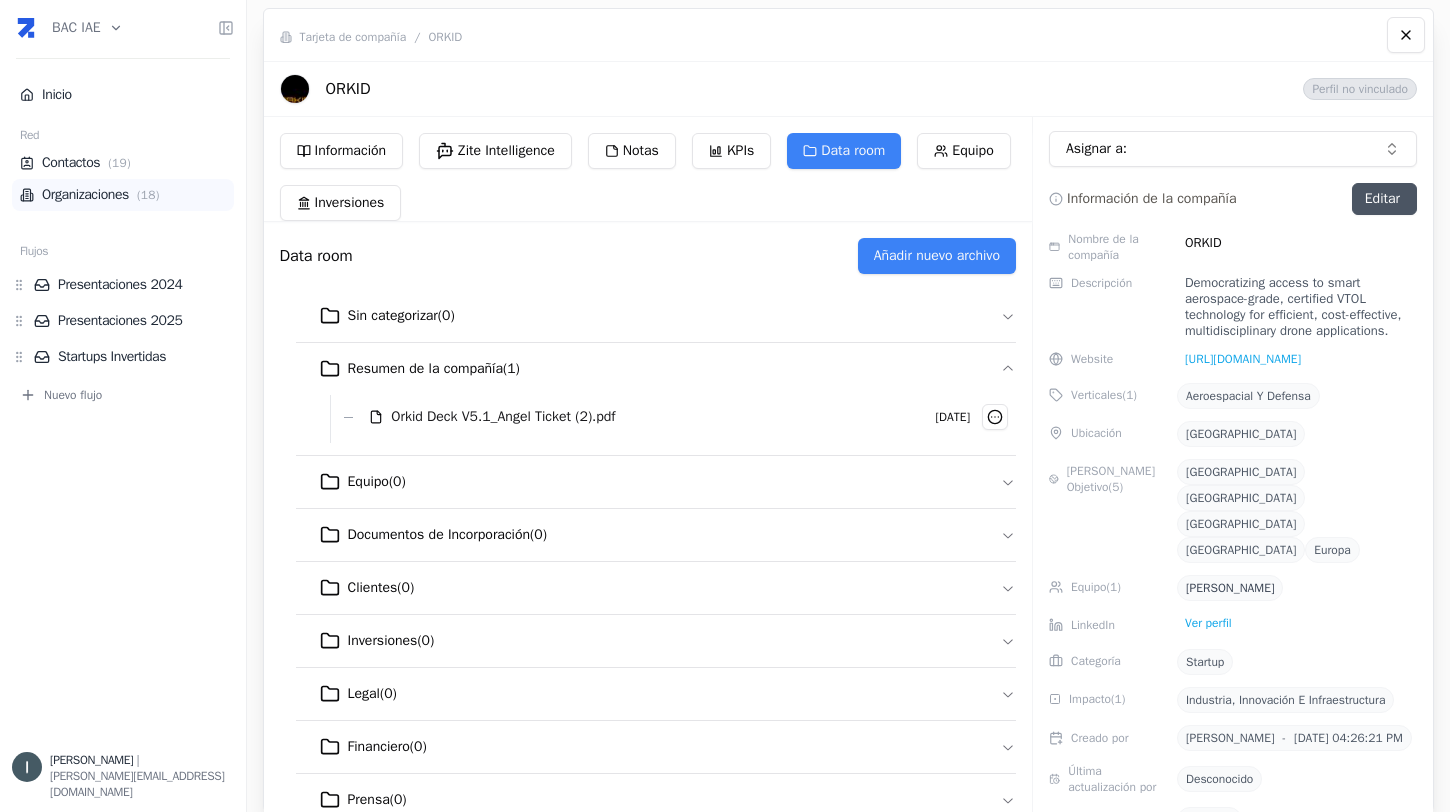 click on "Organizaciones ( 18 )" at bounding box center [123, 195] 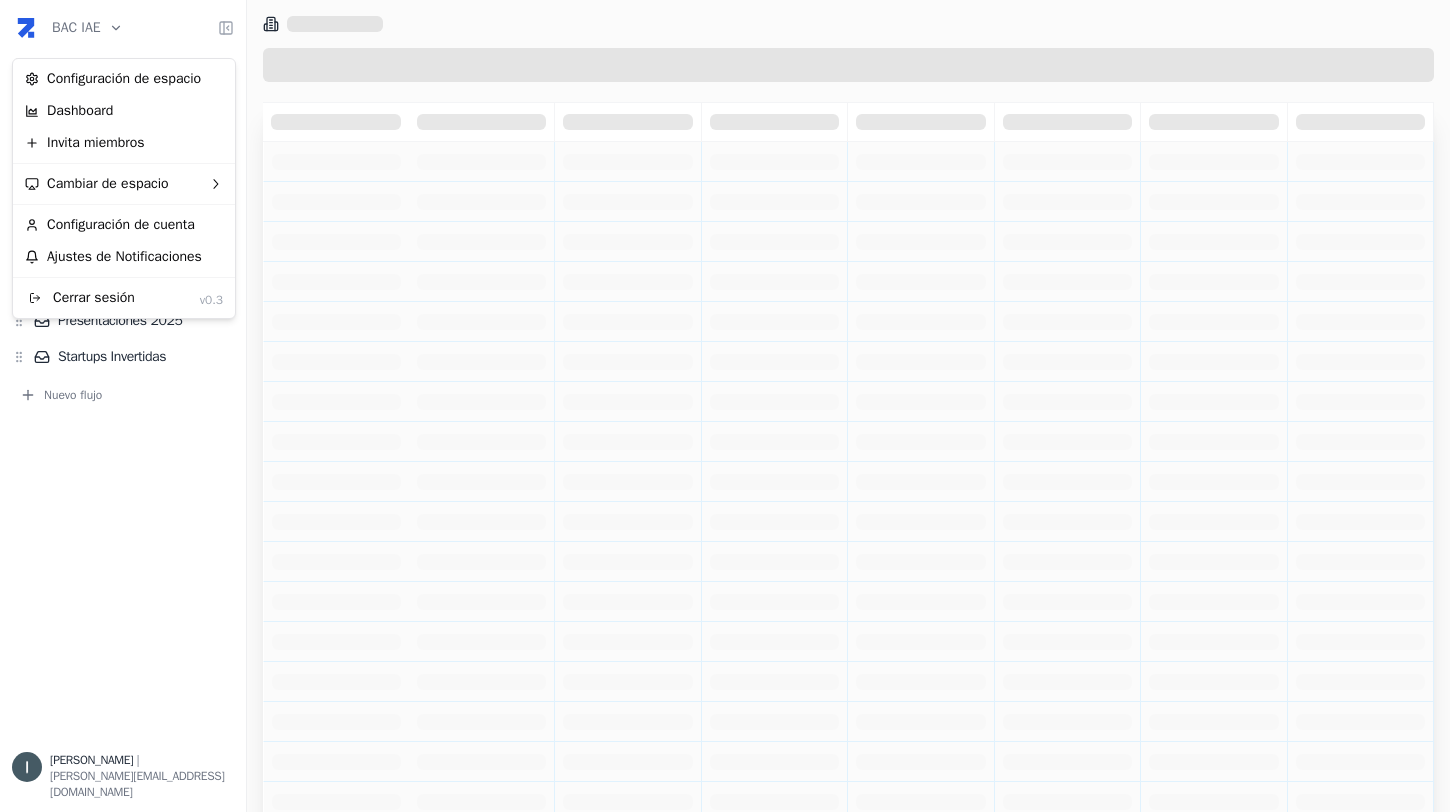 click on "BAC IAE Inicio Red Contactos ( 19 ) Organizaciones ( 18 ) Flujos Presentaciones 2024 Presentaciones 2025 Startups Invertidas Nuevo flujo [PERSON_NAME]   |  [PERSON_NAME][EMAIL_ADDRESS][DOMAIN_NAME]
Press space bar to start a drag.
When dragging you can use the arrow keys to move the item around and escape to cancel.
Some screen readers may require you to be in focus mode or to use your pass through key
Configuración de espacio Dashboard Invita miembros Cambiar de espacio Configuración de cuenta Ajustes de Notificaciones   Cerrar sesión   v0.3" at bounding box center [725, 406] 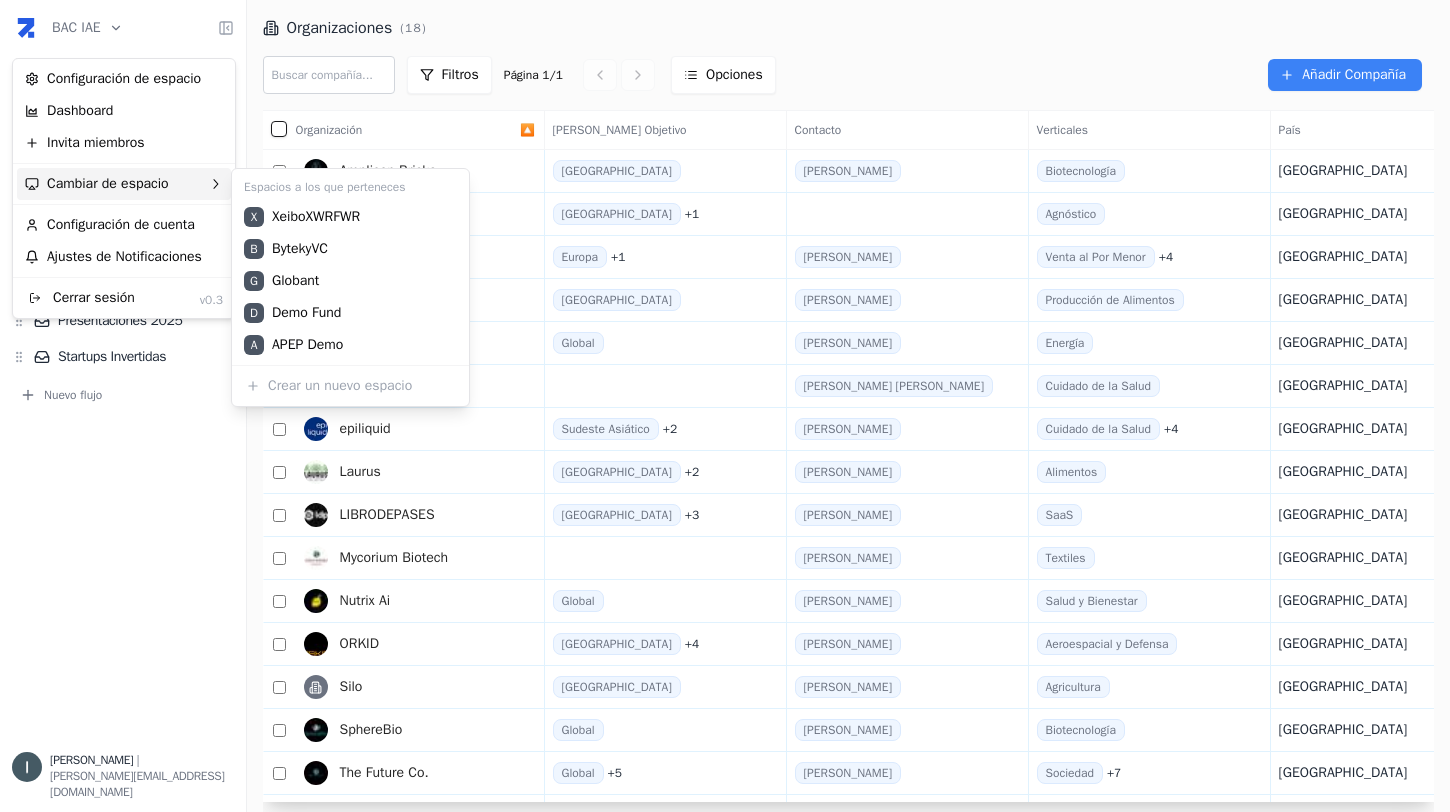 click on "Cambiar de espacio" at bounding box center [124, 184] 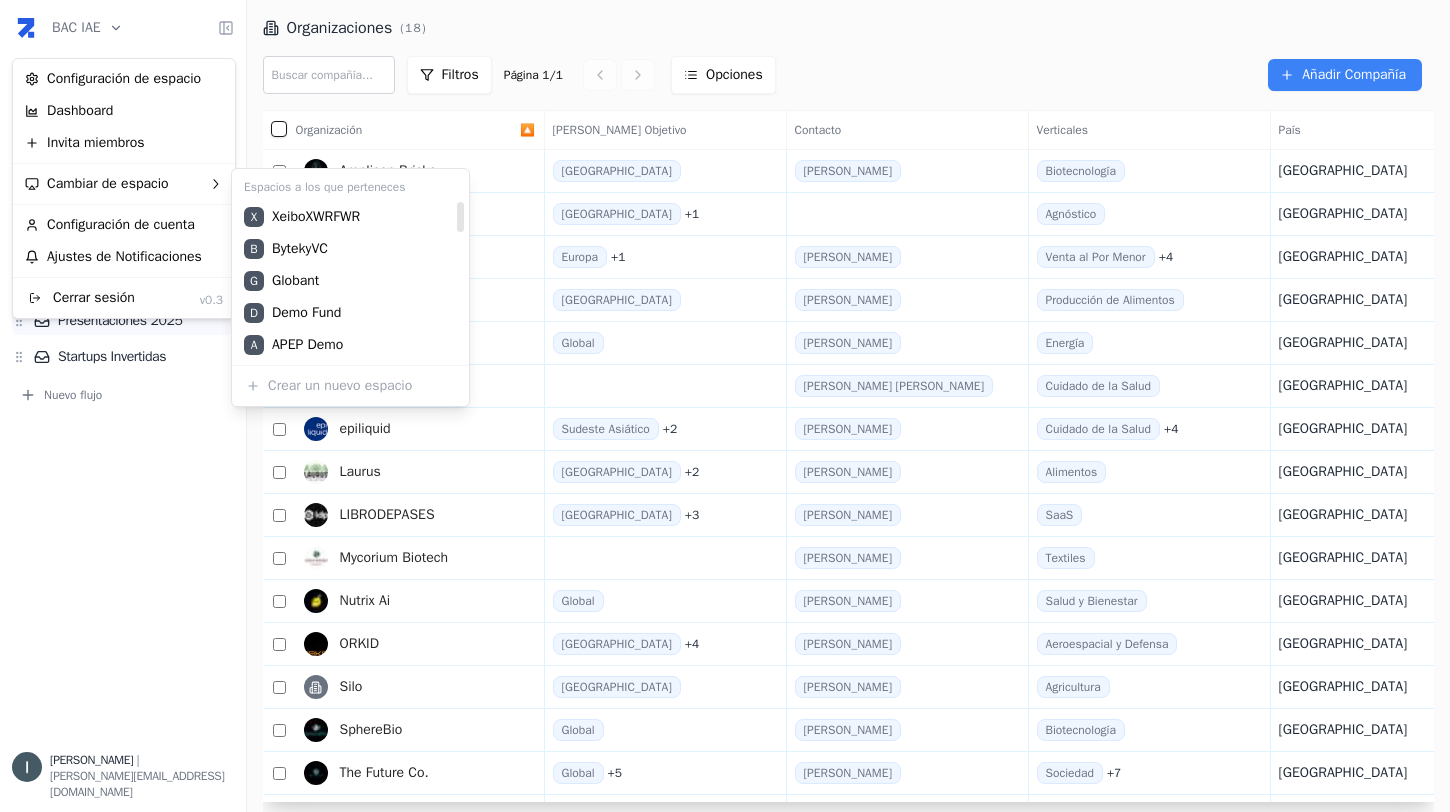 click on "BAC IAE Inicio Red Contactos ( 19 ) Organizaciones ( 18 ) Flujos Presentaciones 2024 Presentaciones 2025 Startups Invertidas Nuevo flujo [PERSON_NAME]   |  [PERSON_NAME][EMAIL_ADDRESS][DOMAIN_NAME] Organizaciones ( 18 )   Filtros Página   1  /  1   Opciones   Añadir Compañía Organización  🔼 [PERSON_NAME] Objetivo Contacto Verticales País Validadores Website Responsables Notas Última Interacción Origen Amplicon Bricks América Latina [PERSON_NAME] Biotecnología [GEOGRAPHIC_DATA]   [URL][DOMAIN_NAME]   + Add a note manual BAC IAE [GEOGRAPHIC_DATA] + 1 Agnóstico [GEOGRAPHIC_DATA]     + Add a note manual Chill it Europa + 1 [PERSON_NAME] al Por Menor + 4 [GEOGRAPHIC_DATA]   [URL][DOMAIN_NAME]   + Add a note webform Chocorisimo SA [GEOGRAPHIC_DATA] [PERSON_NAME] Producción de Alimentos [GEOGRAPHIC_DATA]   [URL][DOMAIN_NAME]   + Add a note webform Dynami Battery Corp Global [PERSON_NAME] Energía [GEOGRAPHIC_DATA]   [URL][DOMAIN_NAME]   + Add a note webform Ellie Care [PERSON_NAME] [PERSON_NAME] Cuidado de la Salud Argentina +" at bounding box center (725, 406) 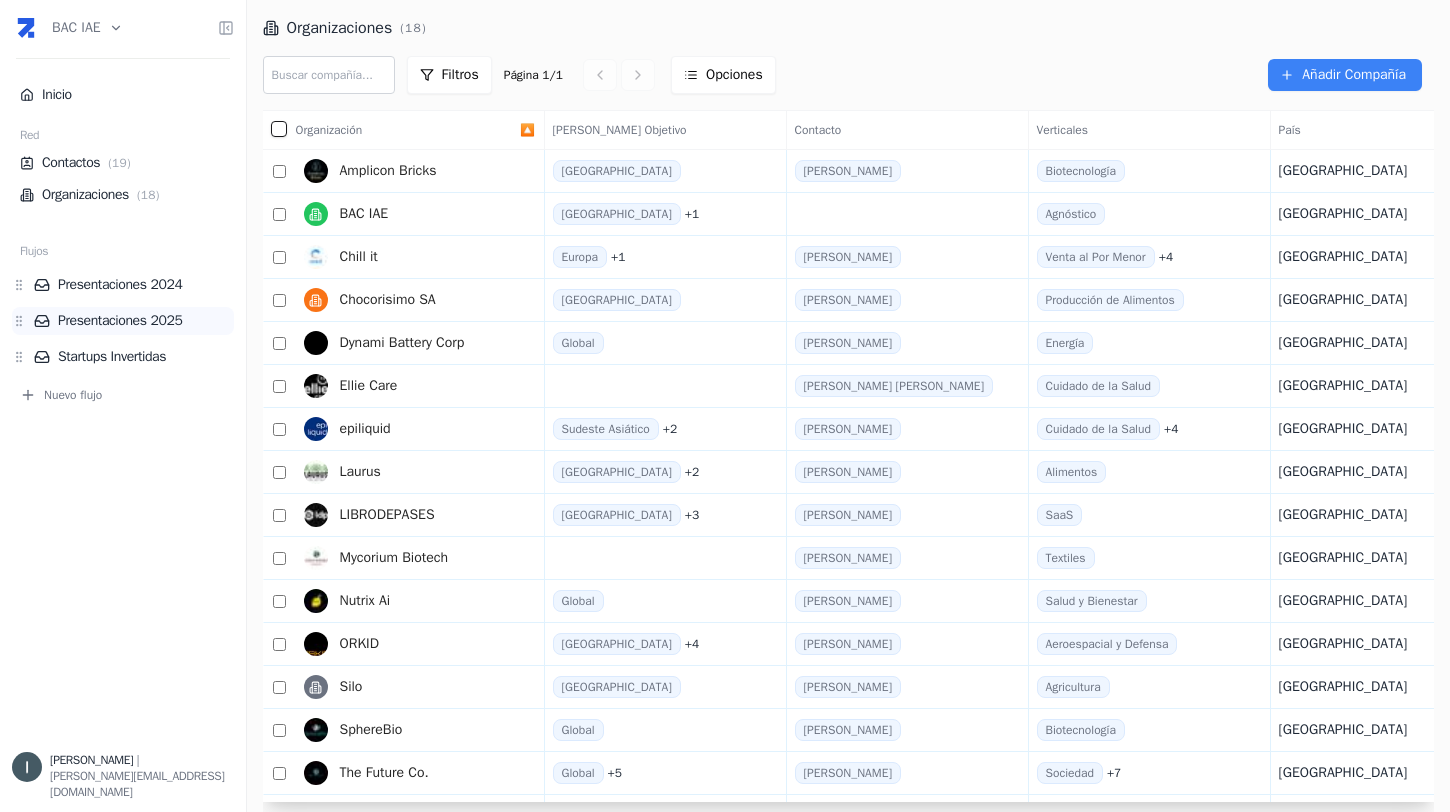 click on "Presentaciones 2025" at bounding box center (134, 321) 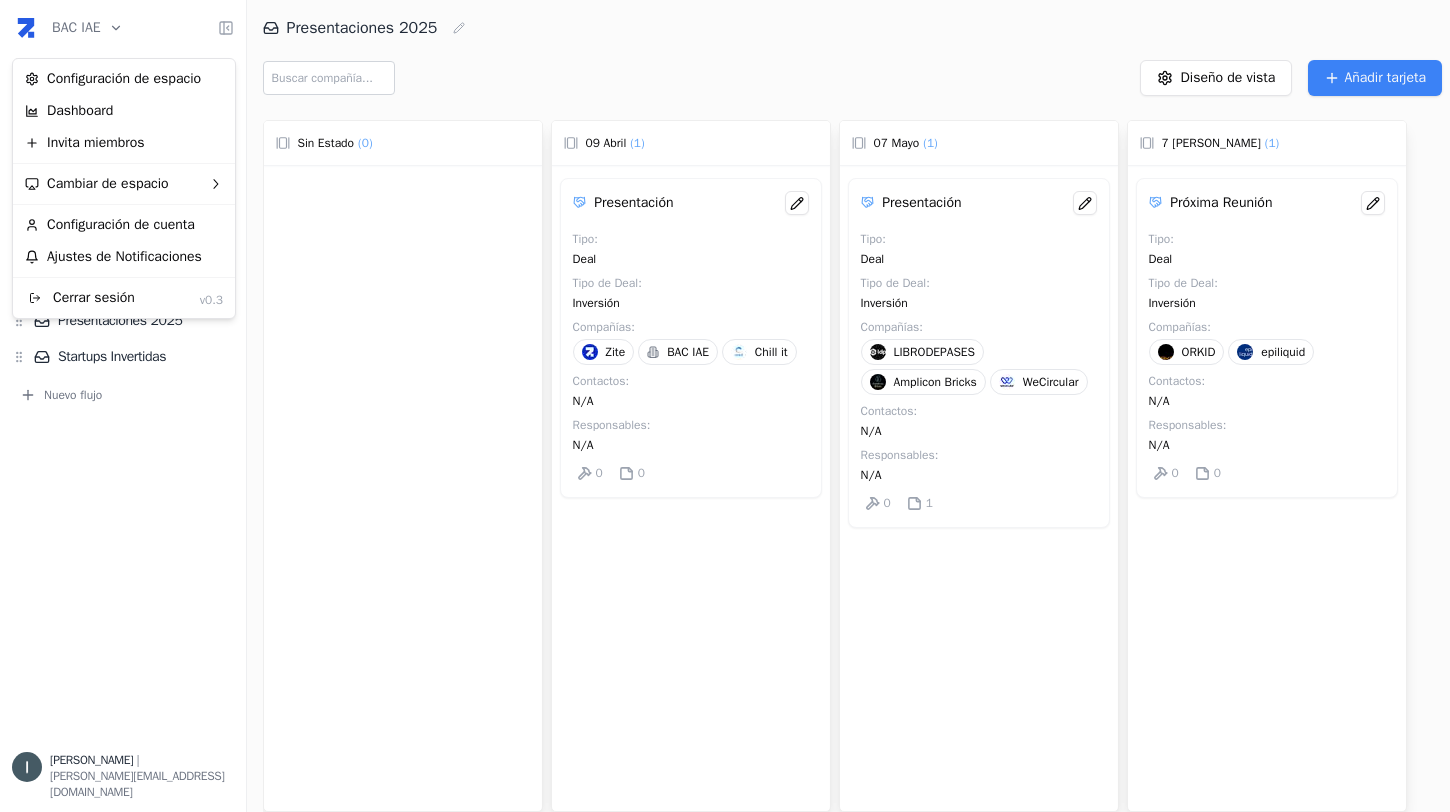 click on "BAC IAE Inicio Red Contactos ( 19 ) Organizaciones ( 18 ) Flujos Presentaciones 2024 Presentaciones 2025 Startups Invertidas Nuevo flujo [PERSON_NAME]   |  [PERSON_NAME][EMAIL_ADDRESS][DOMAIN_NAME] Presentaciones 2025   Diseño de vista Añadir tarjeta Sin estado ( 0 ) 09 Abril ( 1 ) Presentación Tipo : Deal Tipo de Deal : Inversión Compañías : Zite BAC IAE Chill it Contactos : N/A Responsables : N/A 0 0 07 Mayo ( 1 ) Presentación Tipo : Deal Tipo de Deal : Inversión Compañías : LIBRODEPASES Amplicon Bricks WeCircular  Contactos : N/A Responsables : N/A 0 1 7 [PERSON_NAME] ( 1 ) Próxima Reunión Tipo : Deal Tipo de Deal : Inversión Compañías : ORKID epiliquid Contactos : N/A Responsables : N/A 0 0
Press space bar to start a drag.
When dragging you can use the arrow keys to move the item around and escape to cancel.
Some screen readers may require you to be in focus mode or to use your pass through key
Configuración de espacio Dashboard Invita miembros Cambiar de espacio Configuración de cuenta   Cerrar sesión   v0.3" at bounding box center (725, 406) 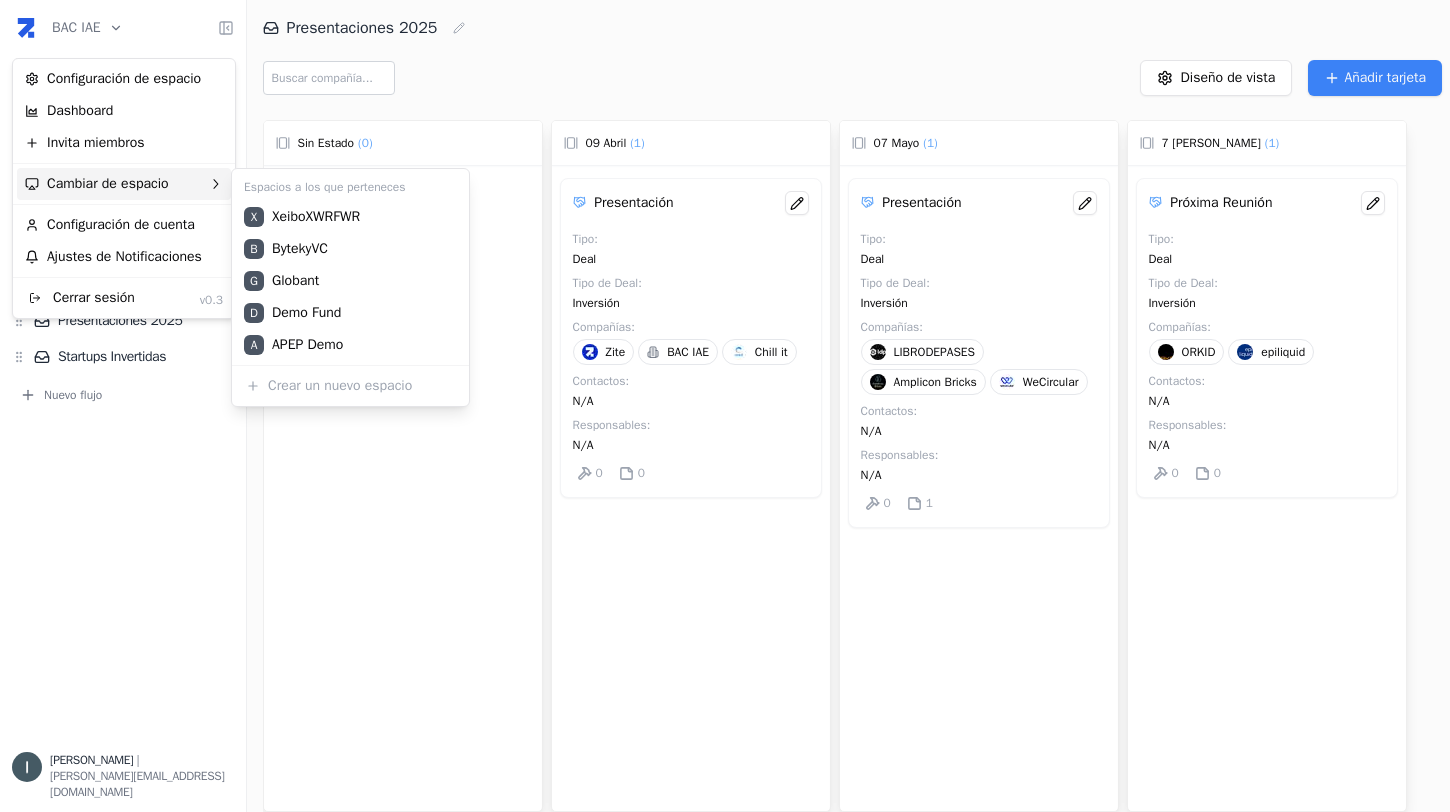 click on "Cambiar de espacio" at bounding box center (124, 184) 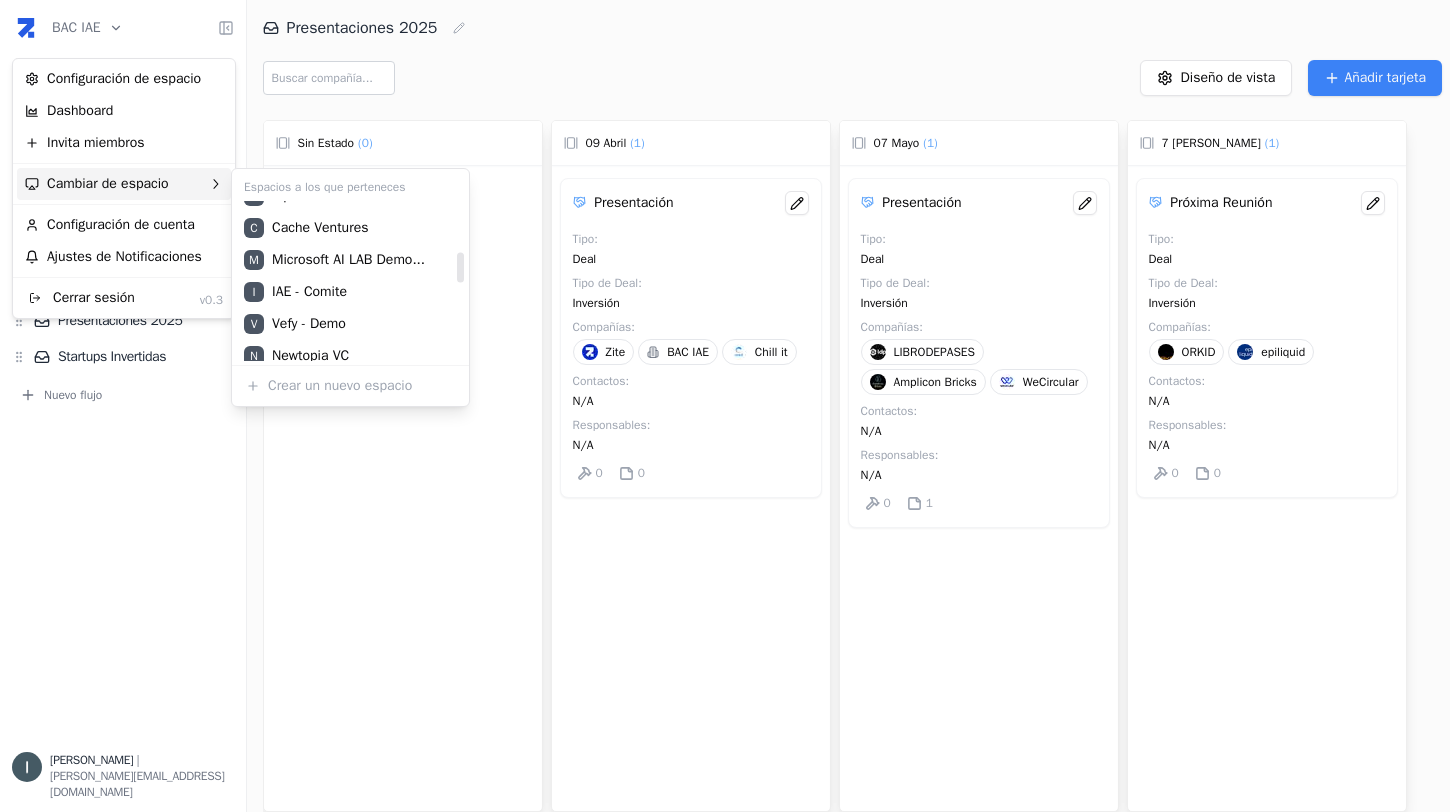 scroll, scrollTop: 255, scrollLeft: 0, axis: vertical 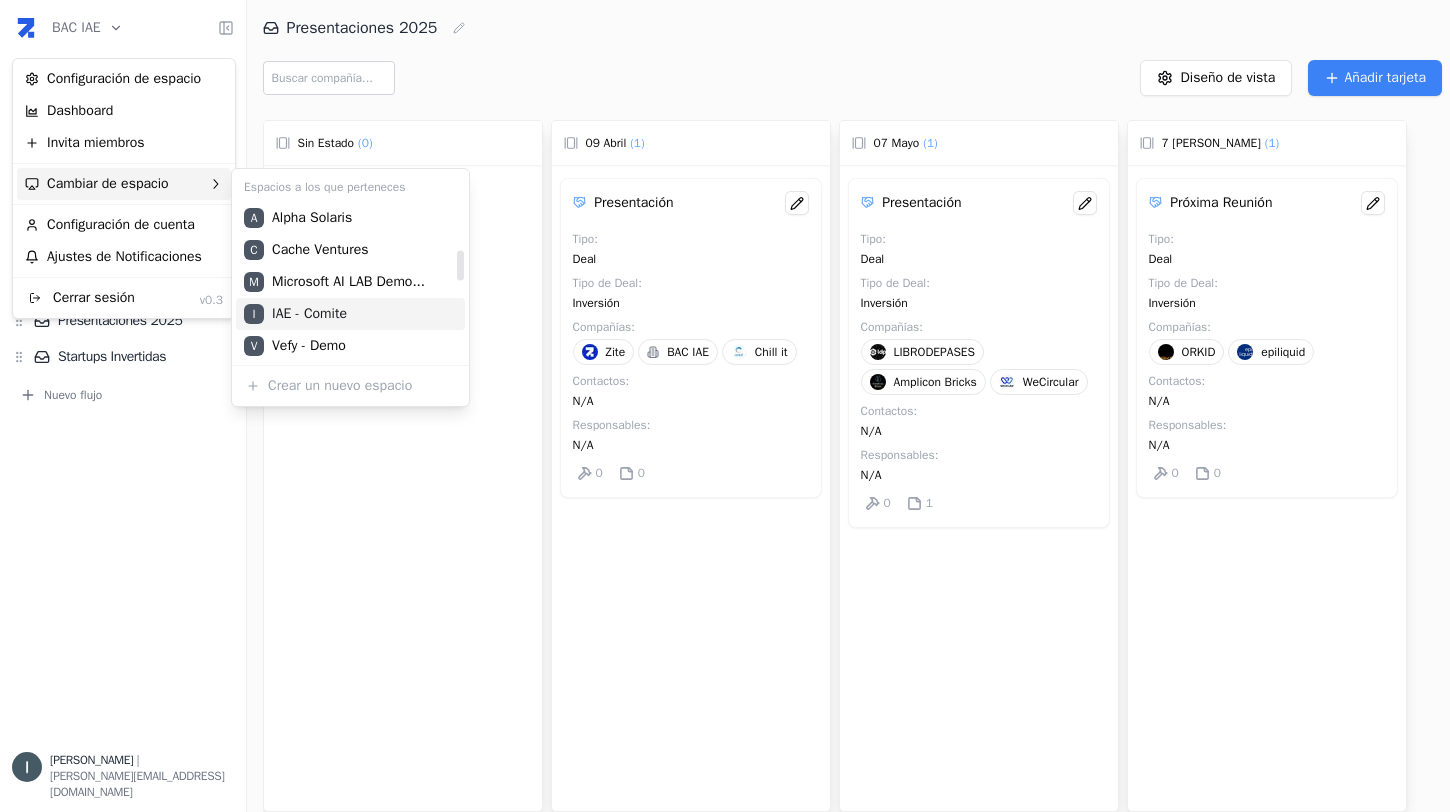 click on "I IAE - Comite" at bounding box center [350, 314] 